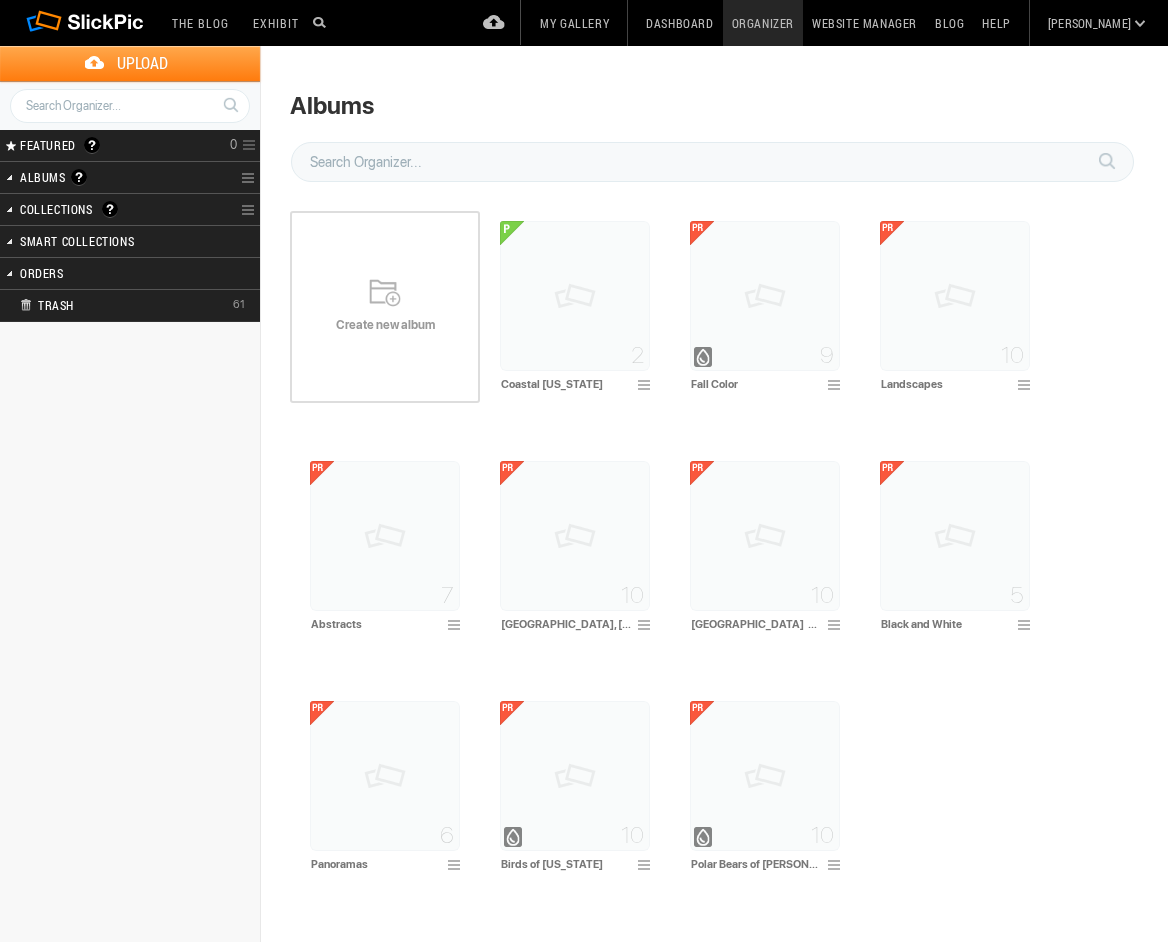 scroll, scrollTop: 0, scrollLeft: 0, axis: both 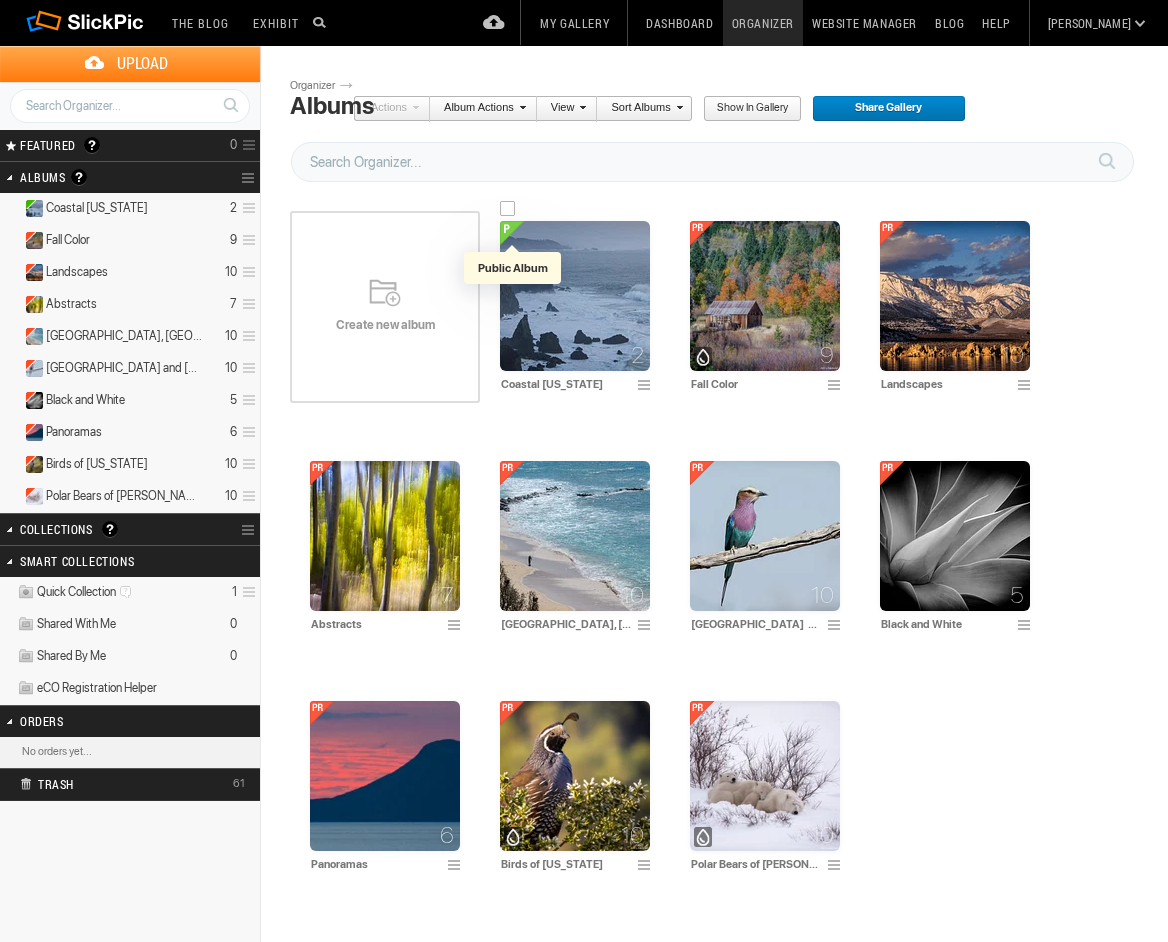 click at bounding box center (512, 233) 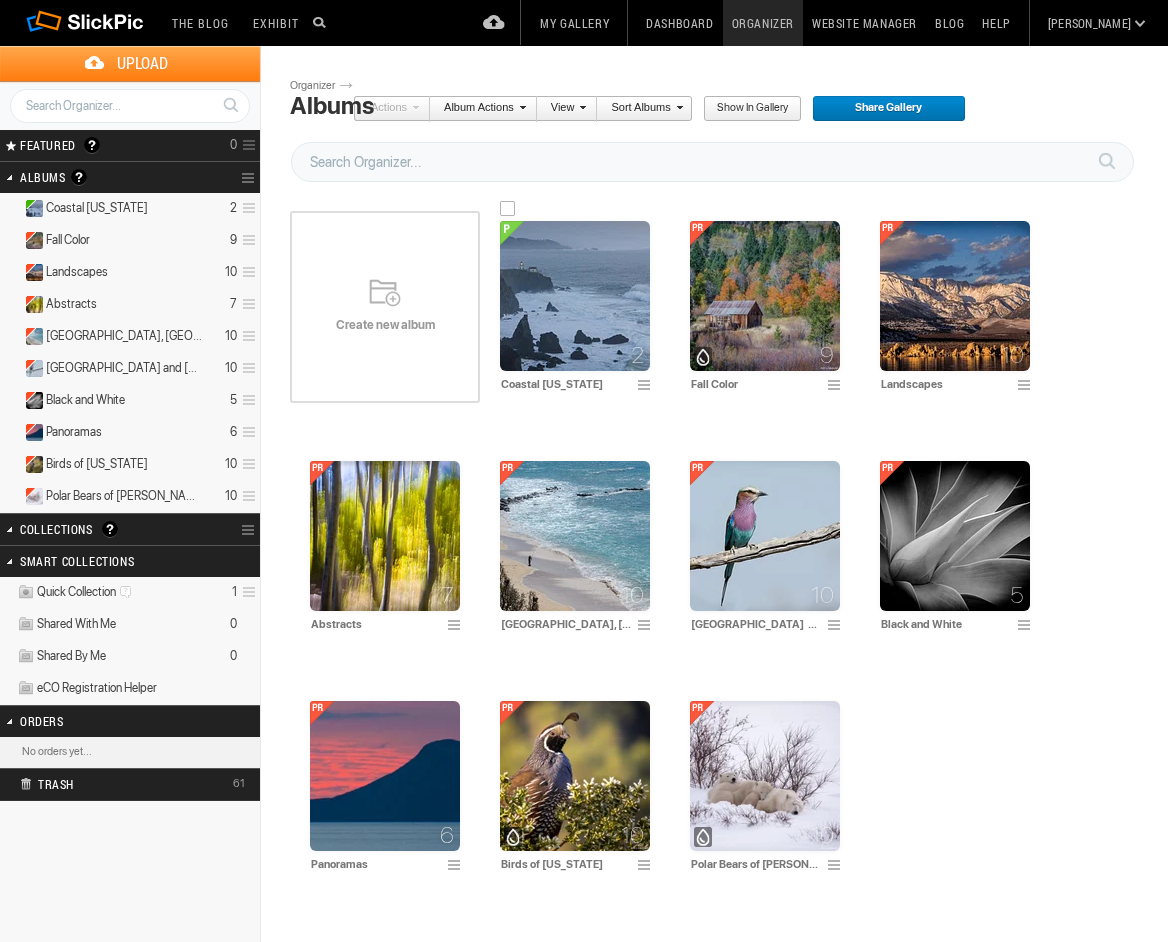 click at bounding box center (512, 233) 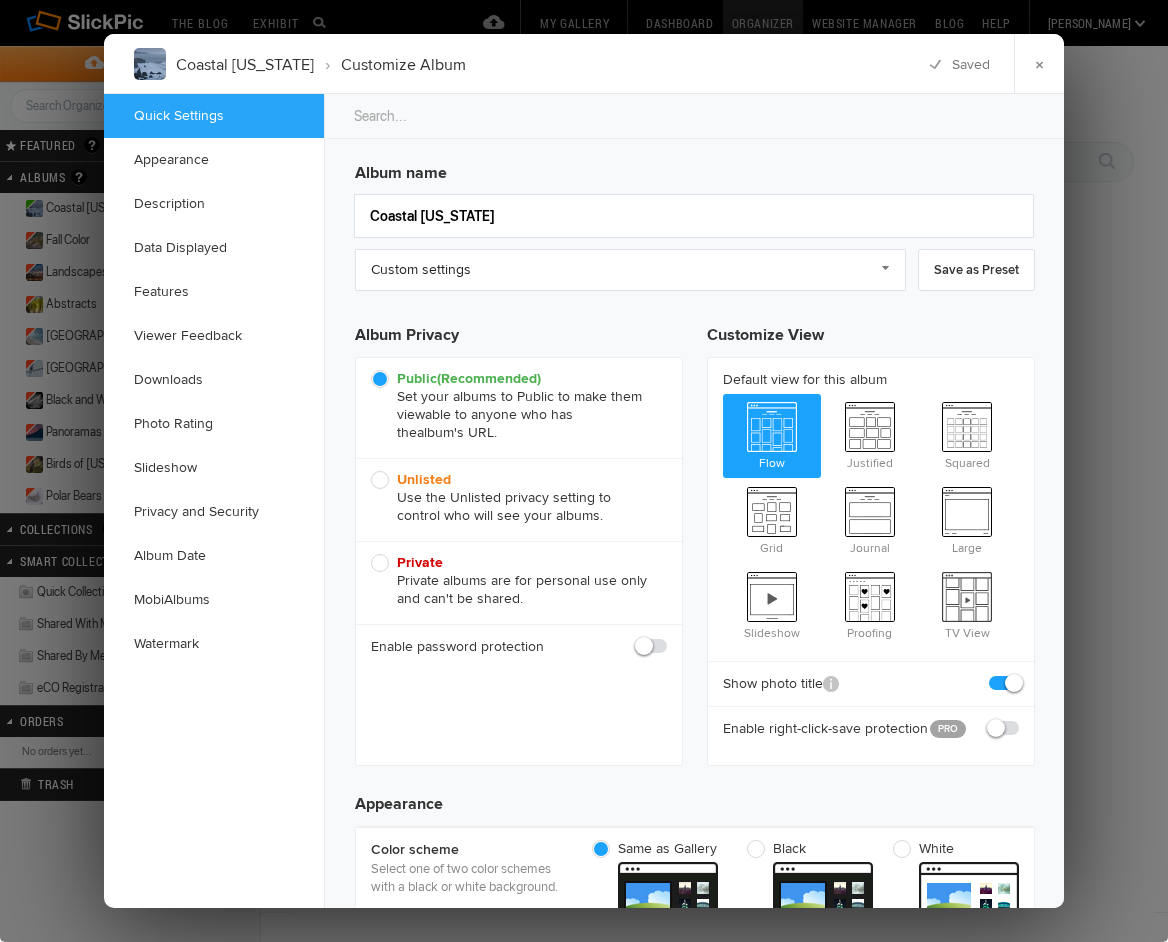 click on "Private  Private albums are for personal use only and can't be shared." 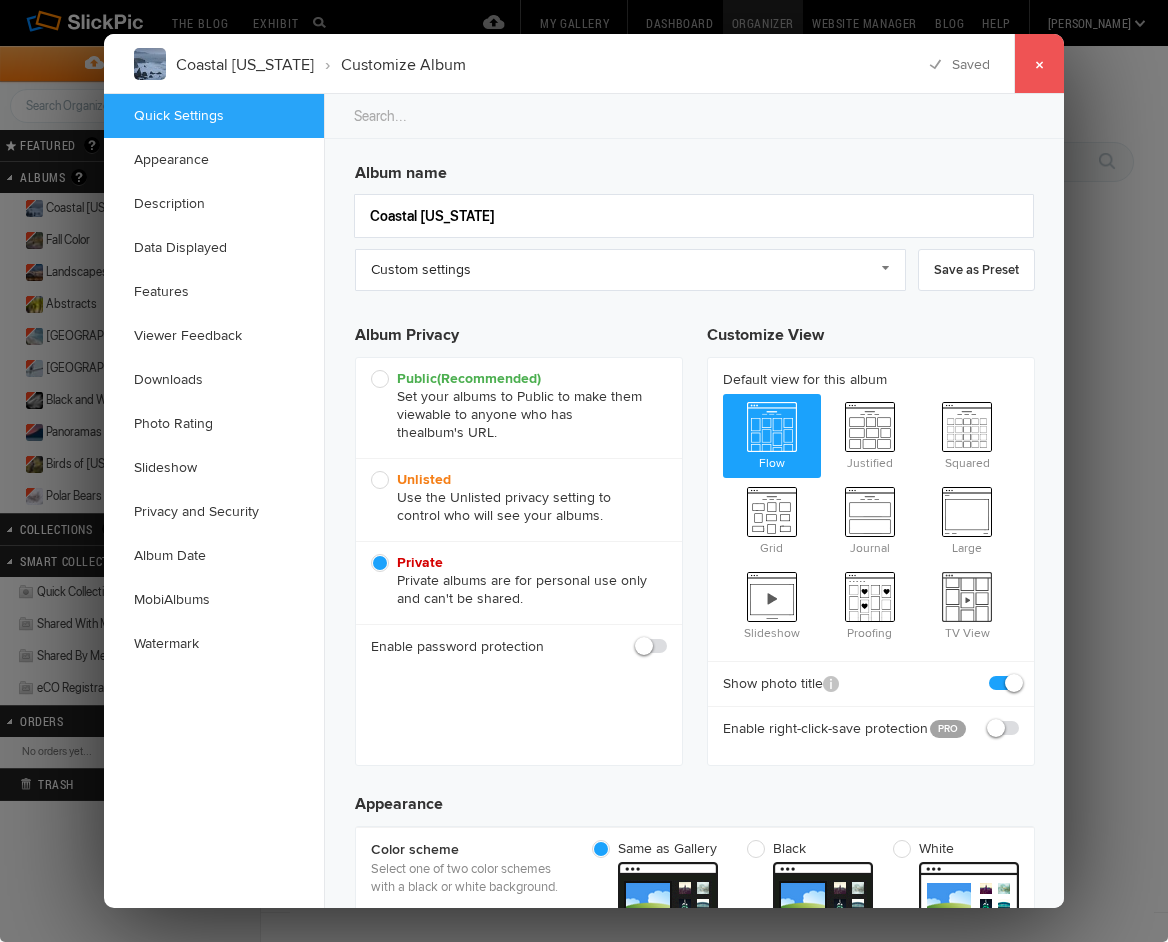click on "×" 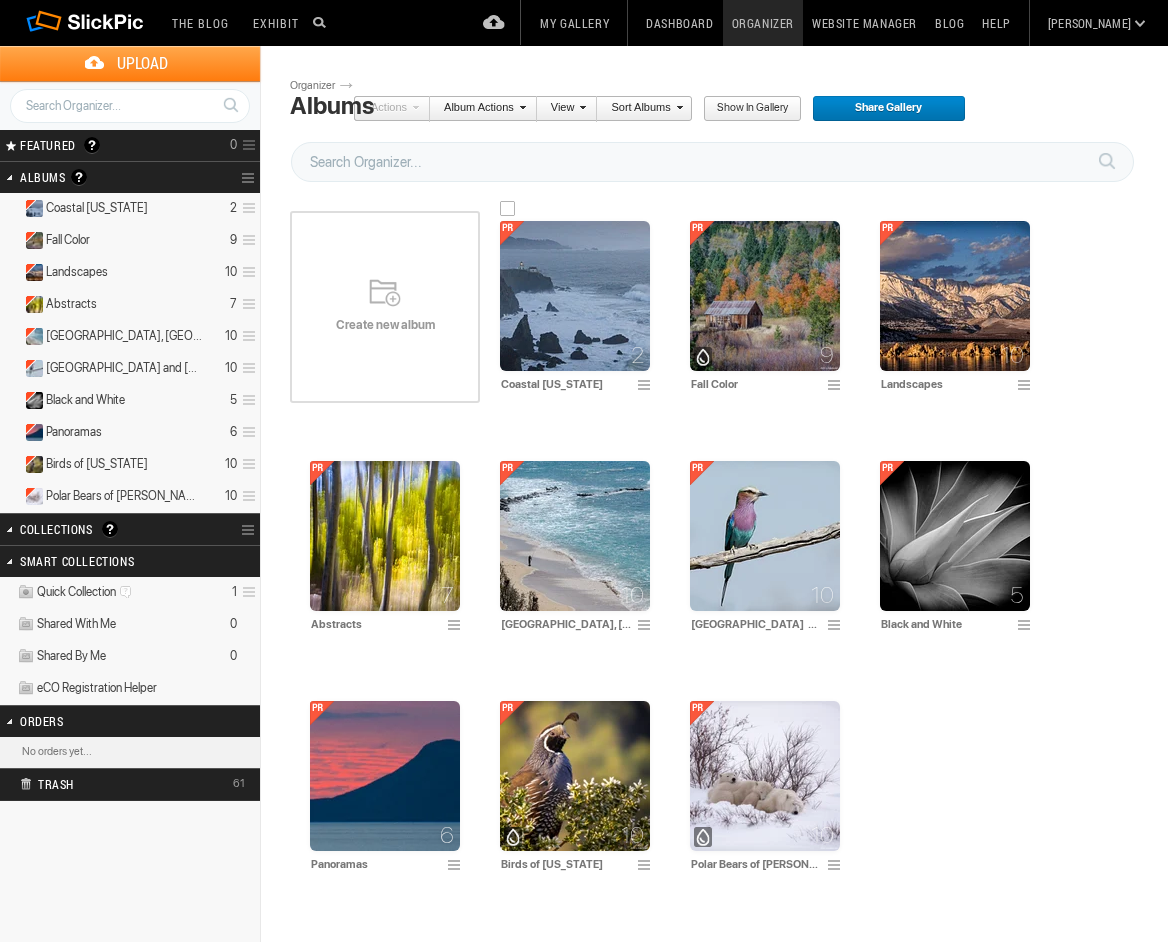 click at bounding box center (575, 296) 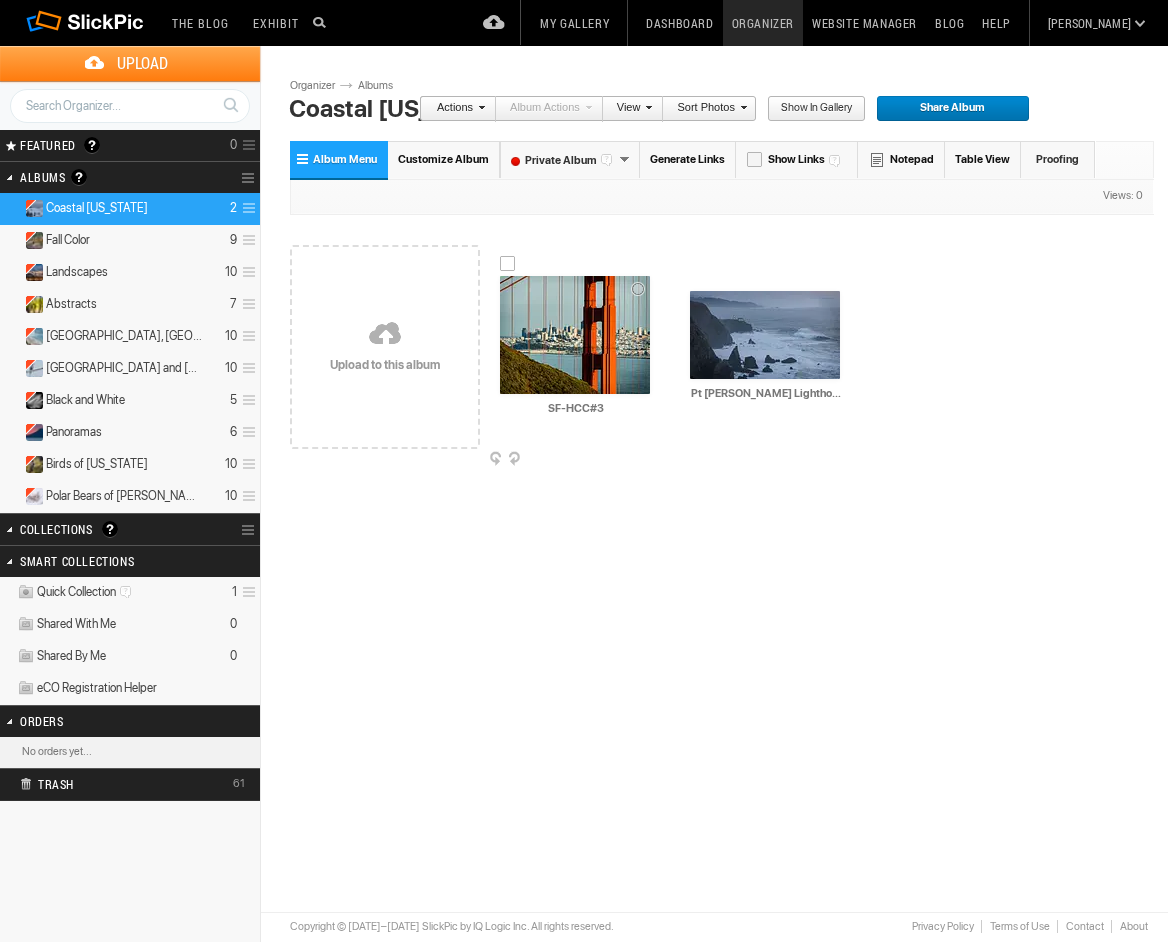 scroll, scrollTop: 0, scrollLeft: 1, axis: horizontal 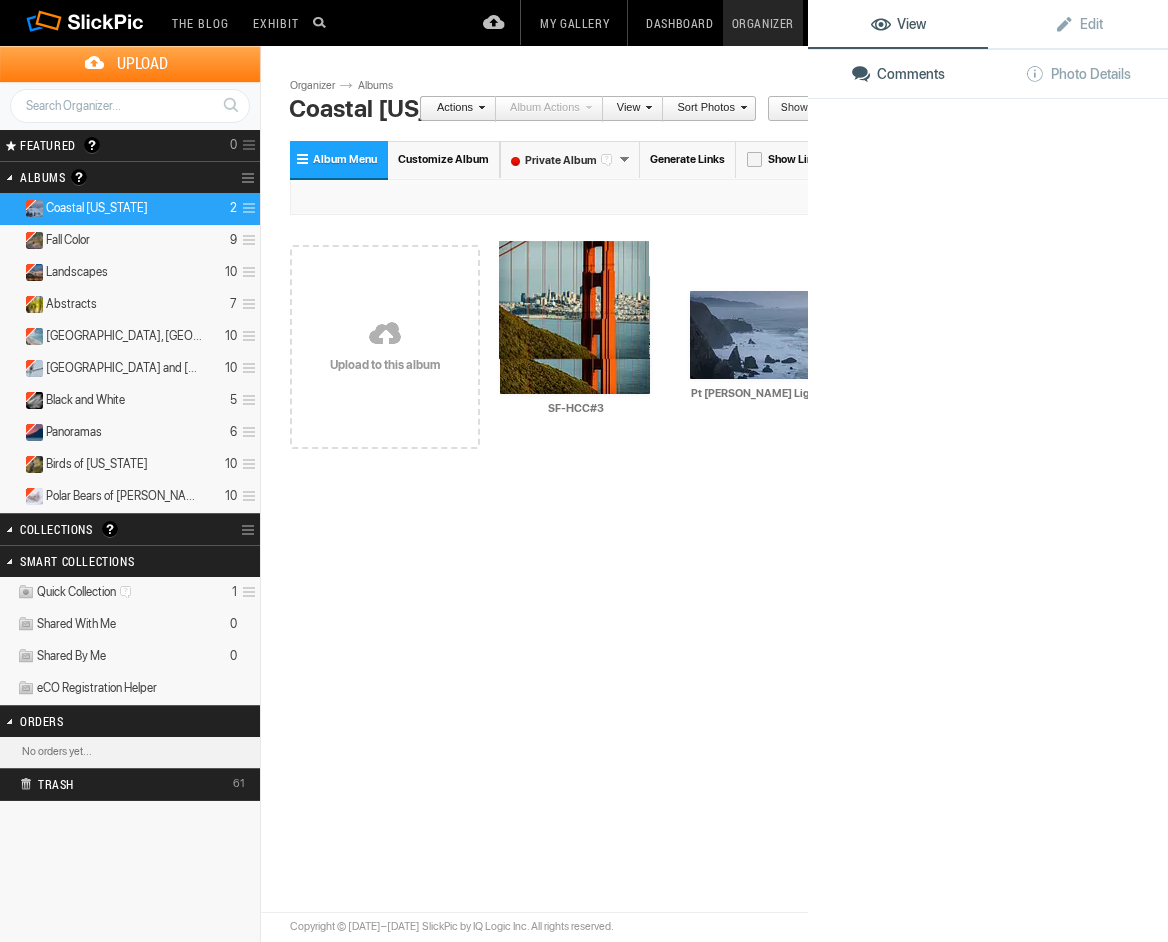 click 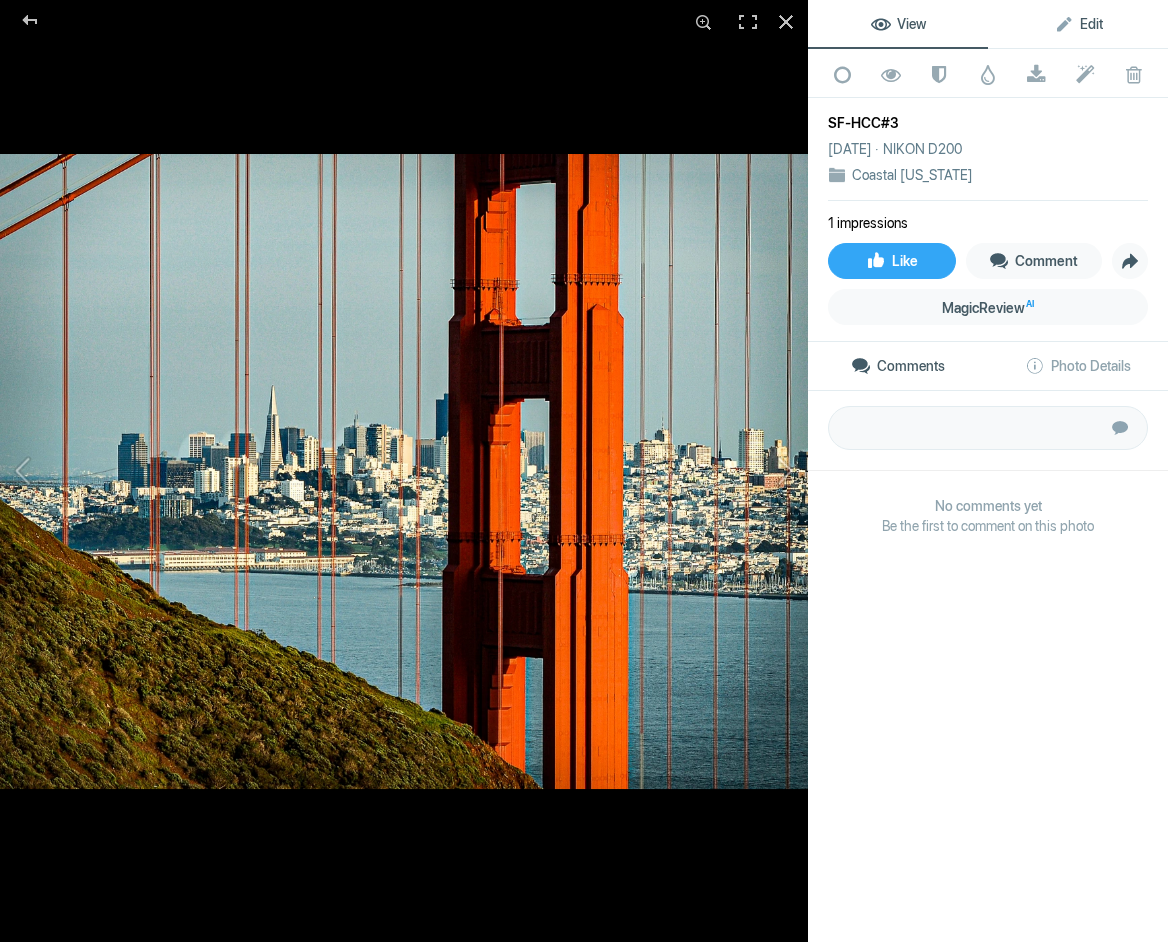click on "Edit" 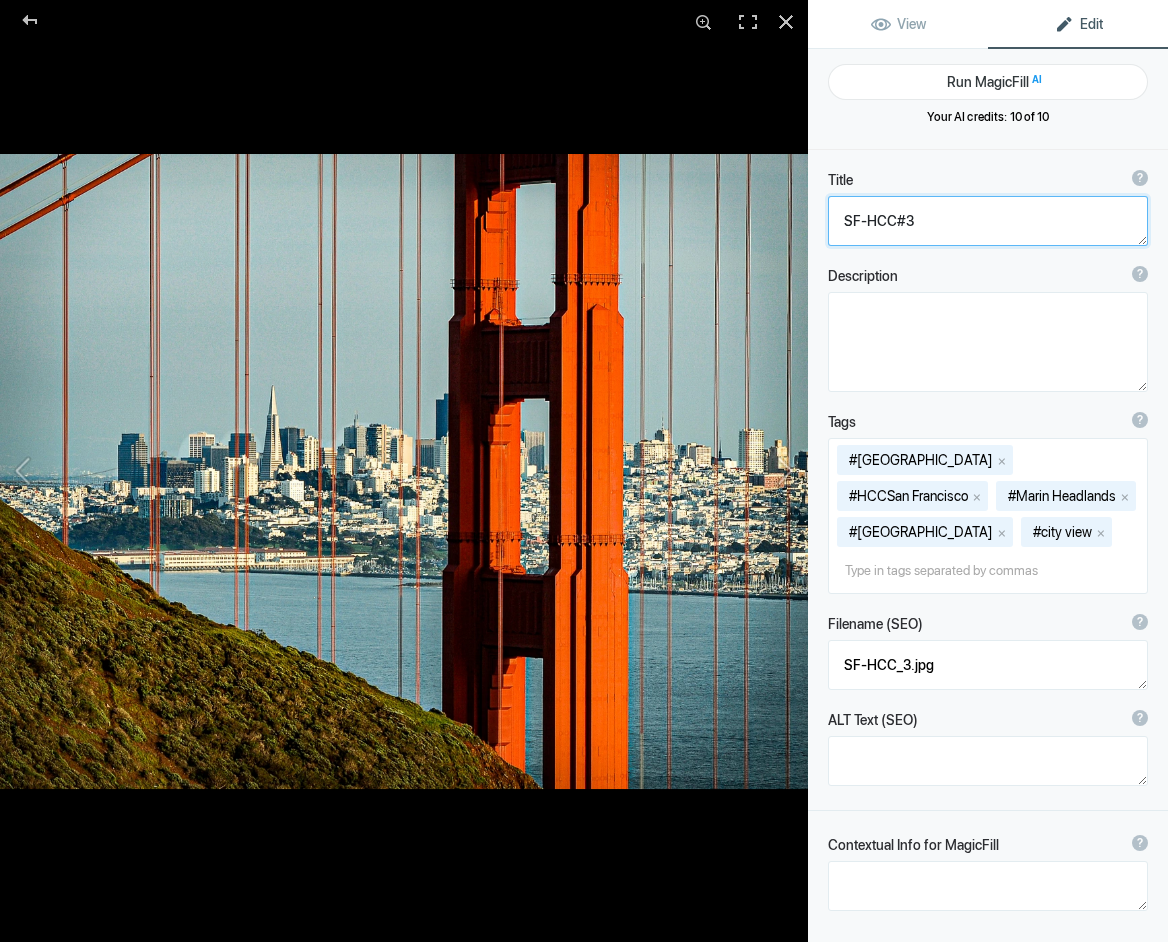 drag, startPoint x: 914, startPoint y: 221, endPoint x: 831, endPoint y: 218, distance: 83.0542 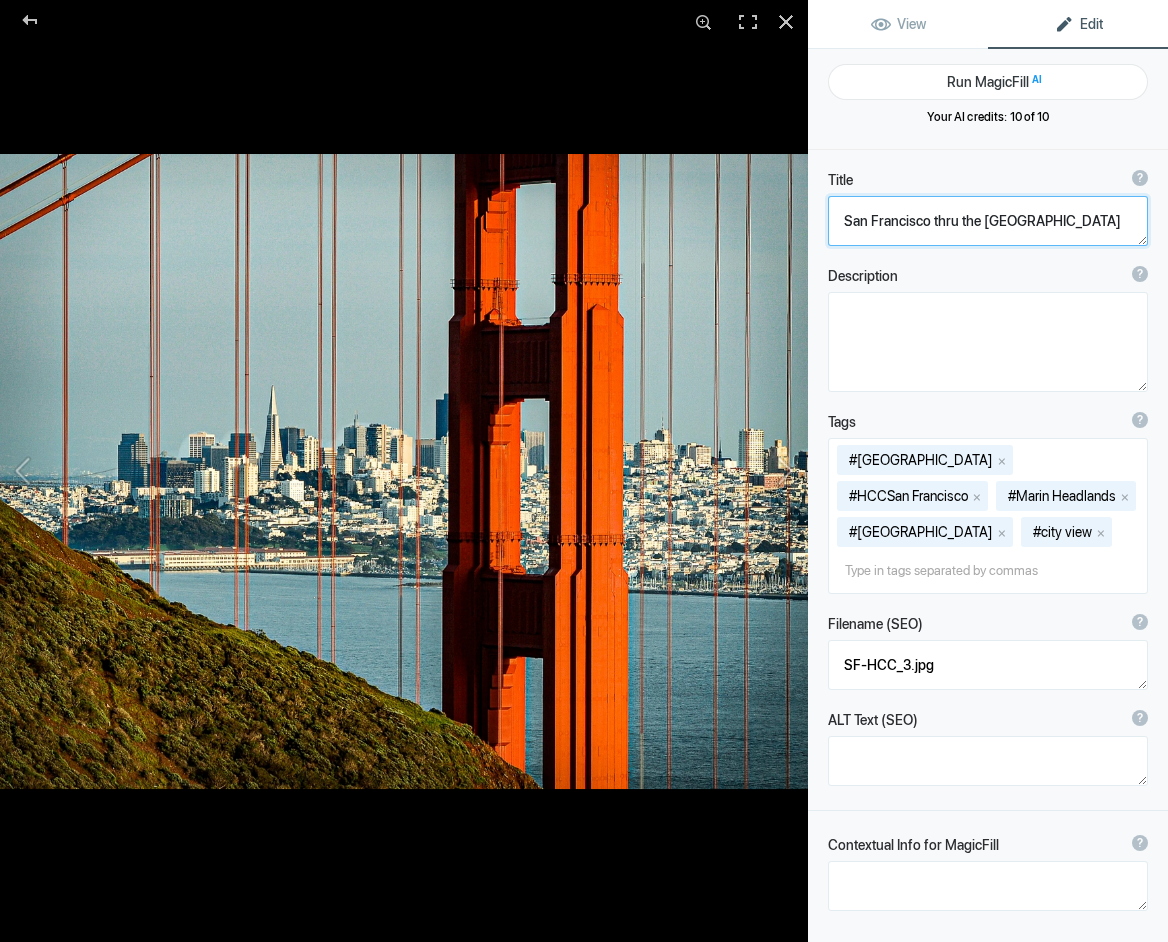 type on "San Francisco thru the Golden Gate Bridge" 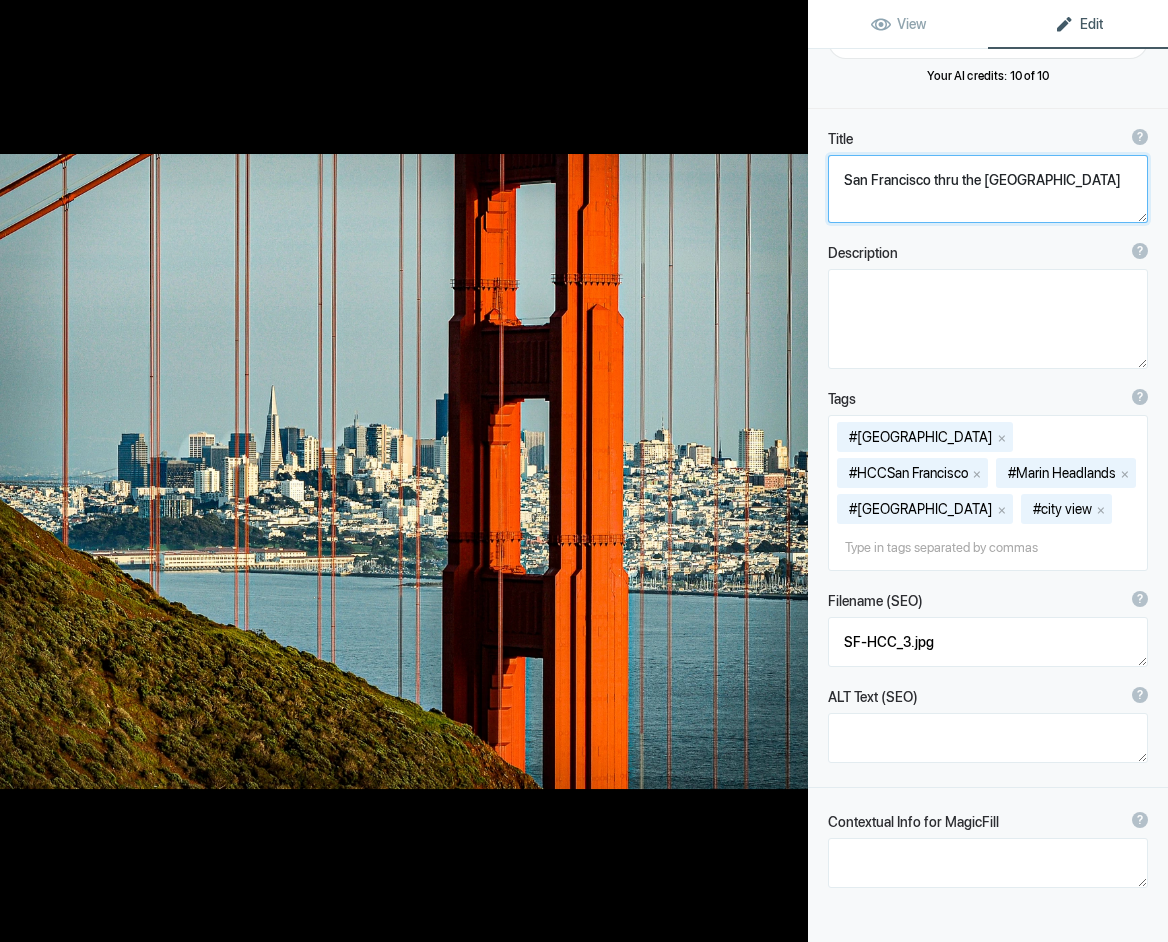 scroll, scrollTop: 57, scrollLeft: 0, axis: vertical 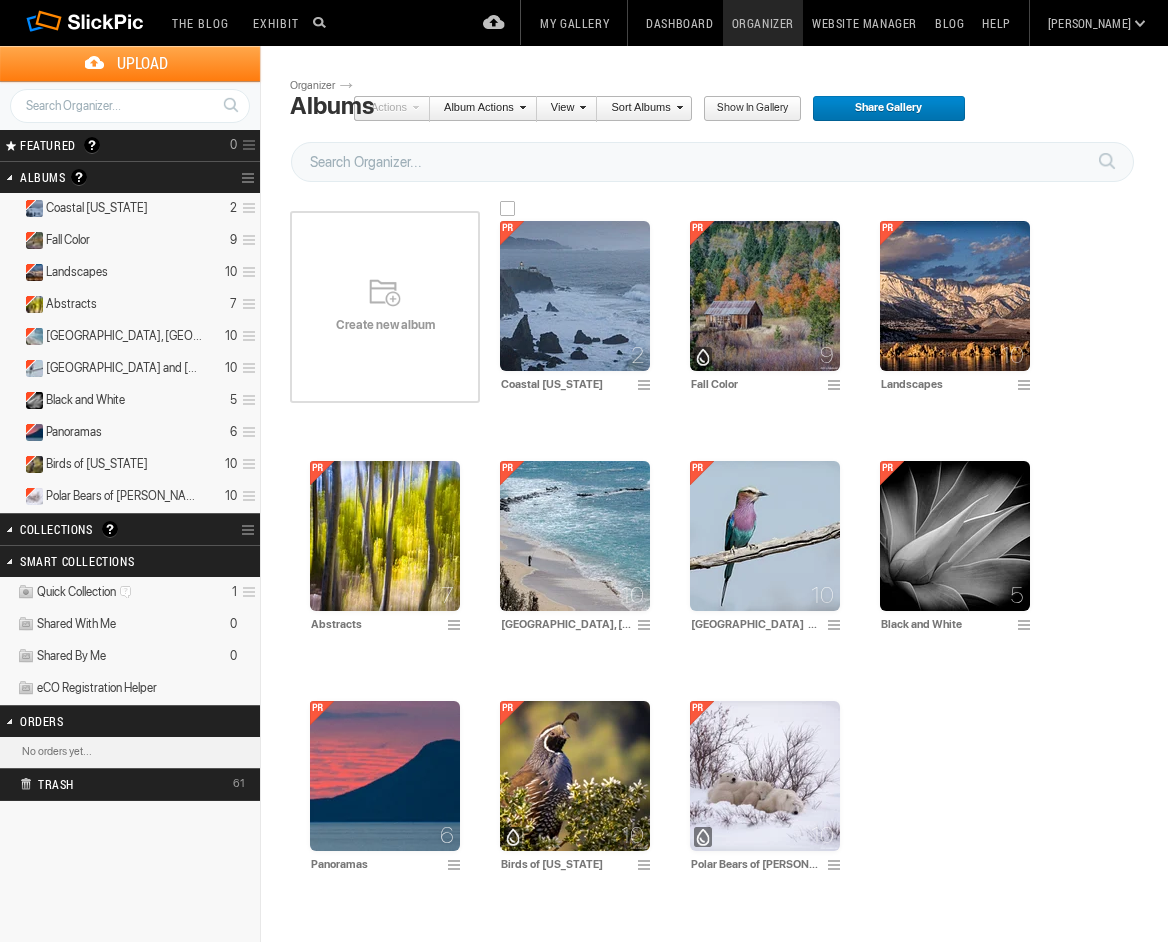 click at bounding box center [575, 296] 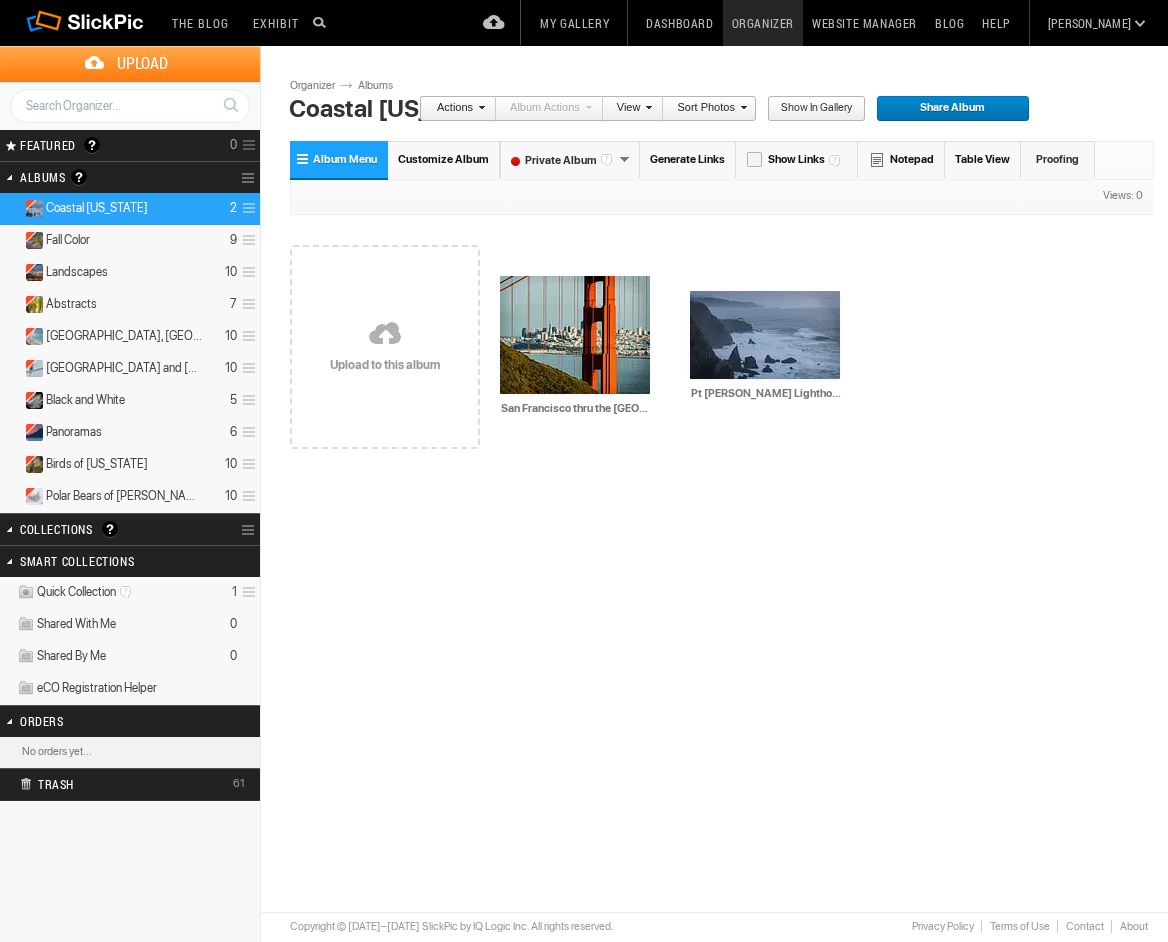 scroll, scrollTop: 0, scrollLeft: 0, axis: both 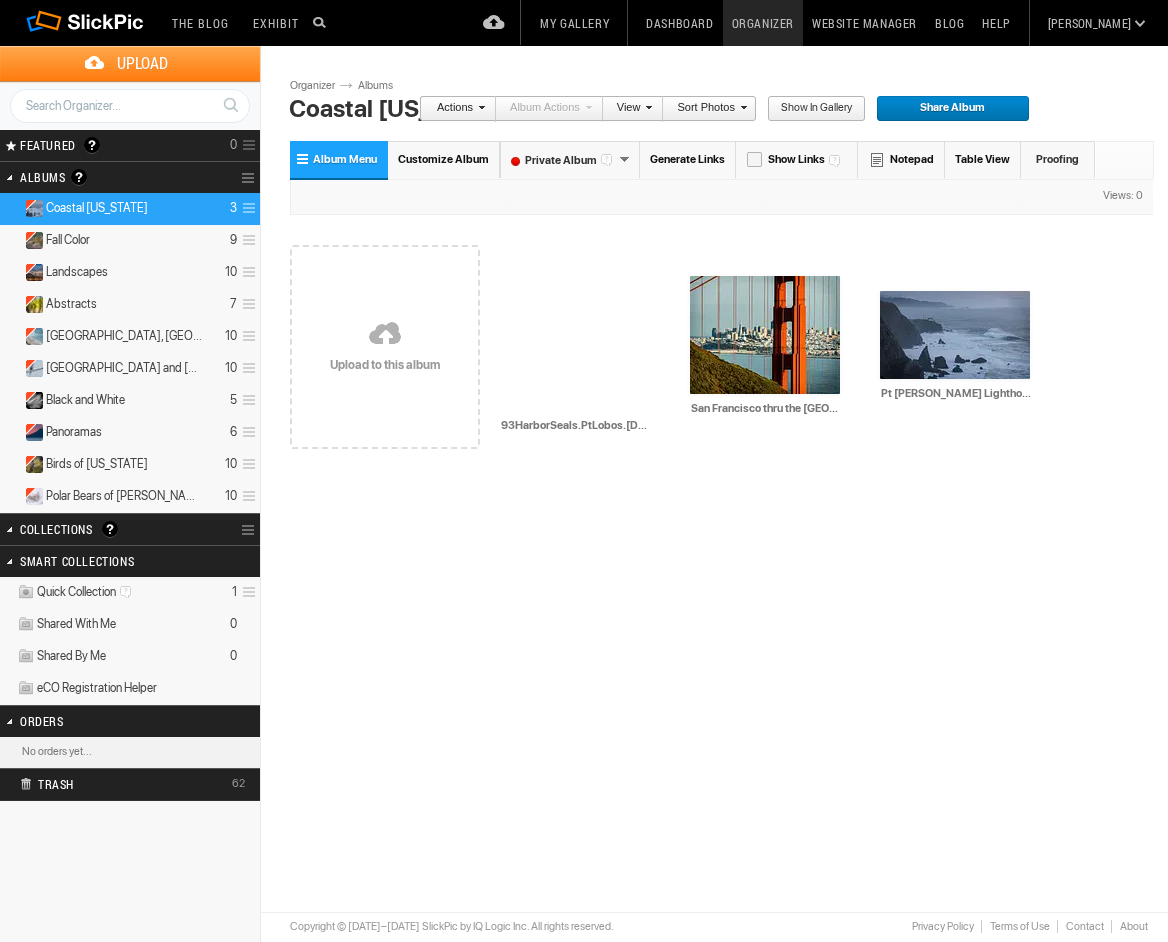 click on "Please do not navigate away from this pages while images and videos are uploading.
Upload Page
Use old upload page
Please do not navigate away from this page while images and videos are uploading.
ready to be added to the album.
Click Add To Album to complete the upload
Successfully uploaded  .
Back to Organizer
Add To Album
Cancel
Go to Uploaded Album
of   files ready to be added to the album ( )
Uploading file   of   ( )
Cancel
or  or" at bounding box center [722, 399] 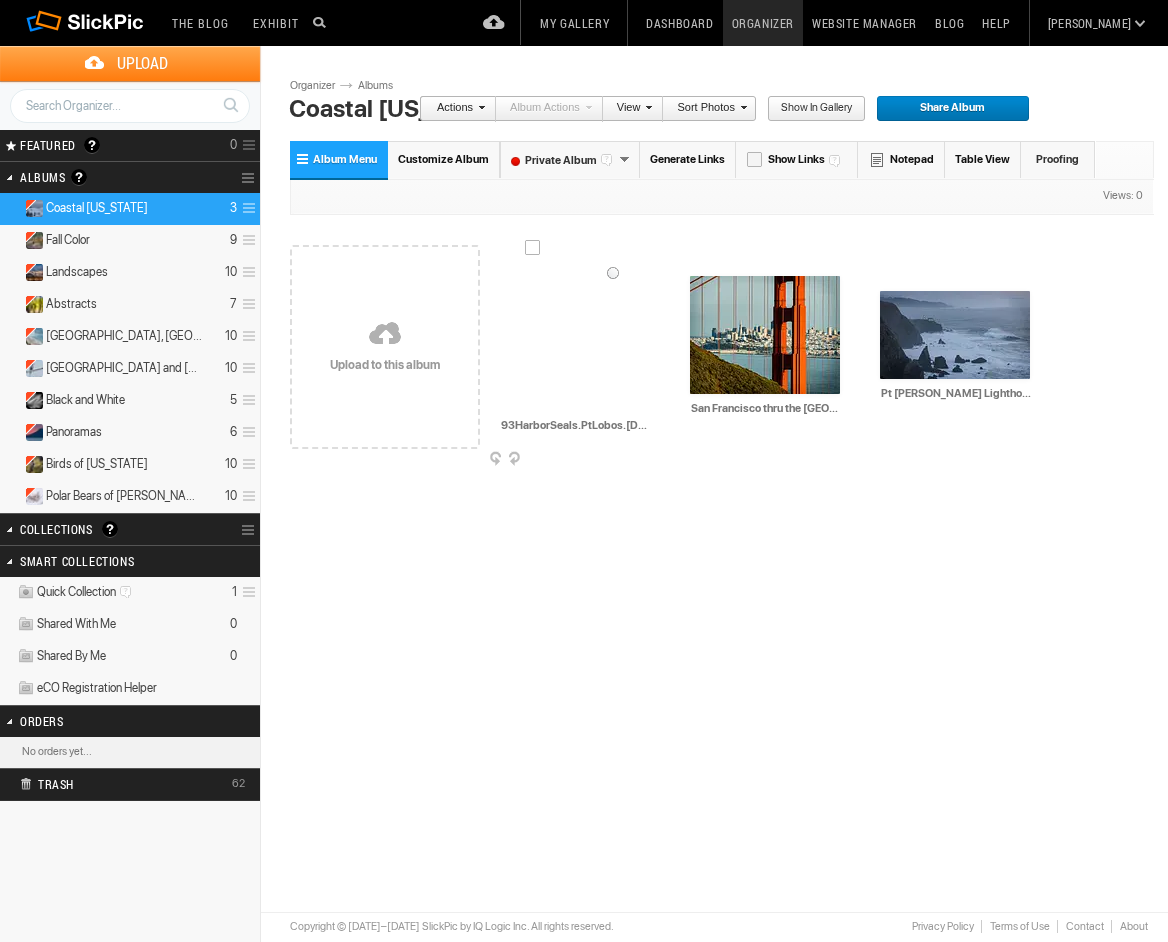 click at bounding box center [600, 335] 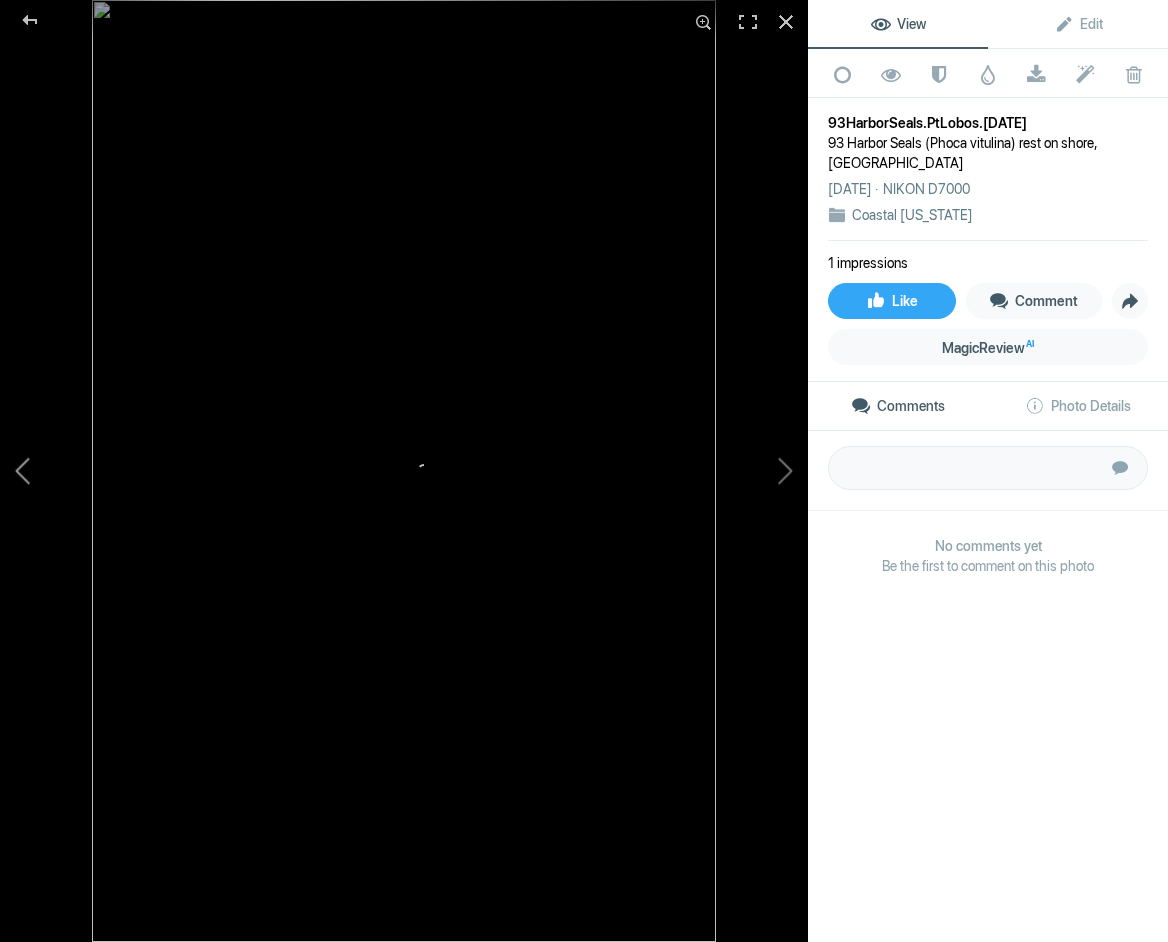 click 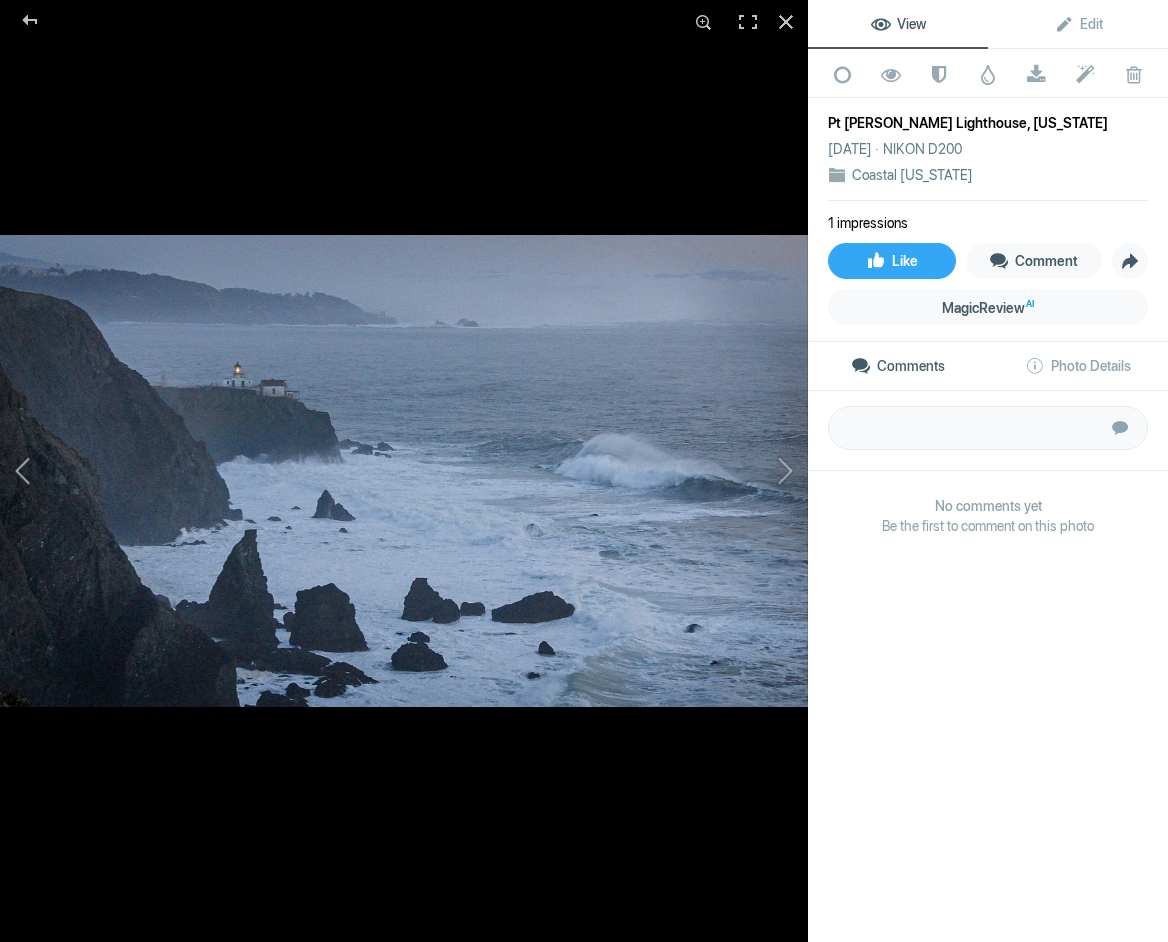 click 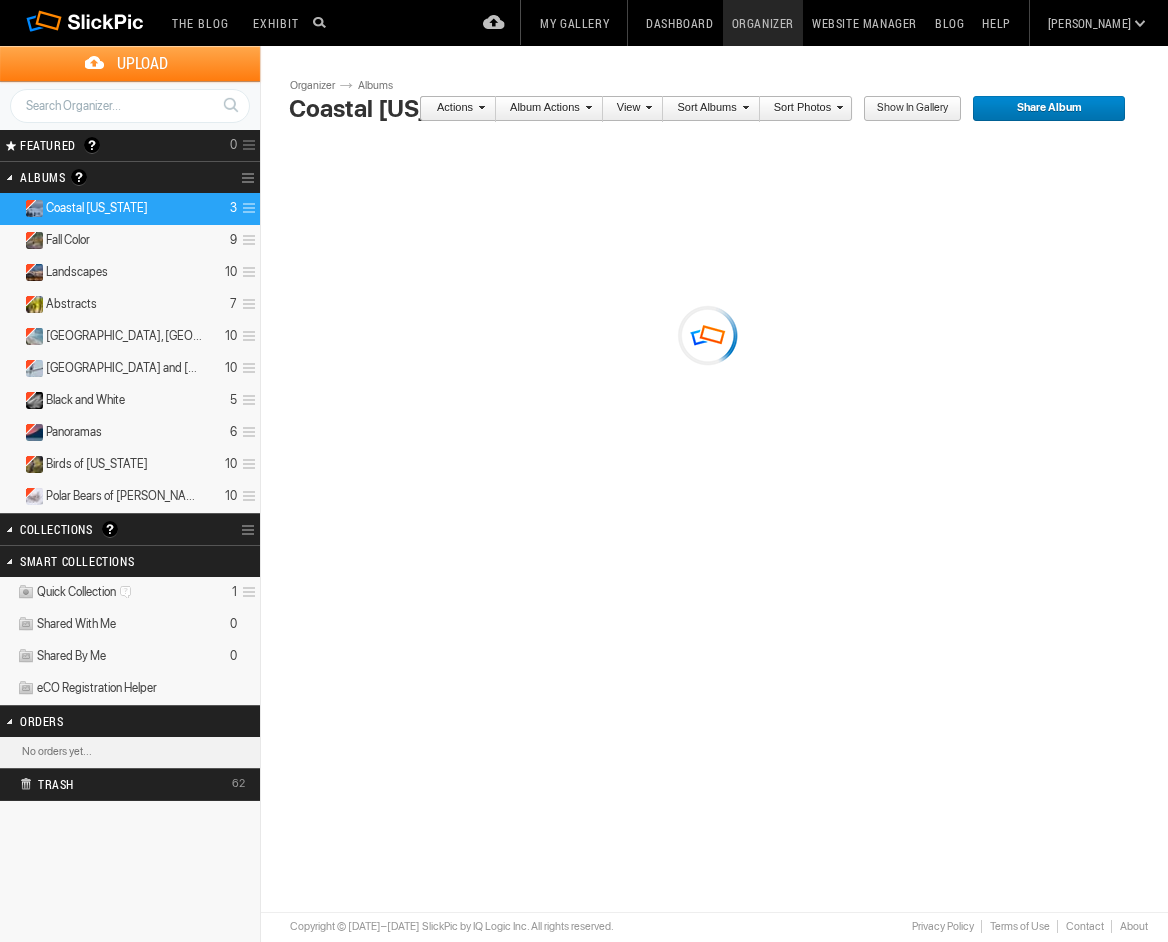 scroll, scrollTop: 0, scrollLeft: 0, axis: both 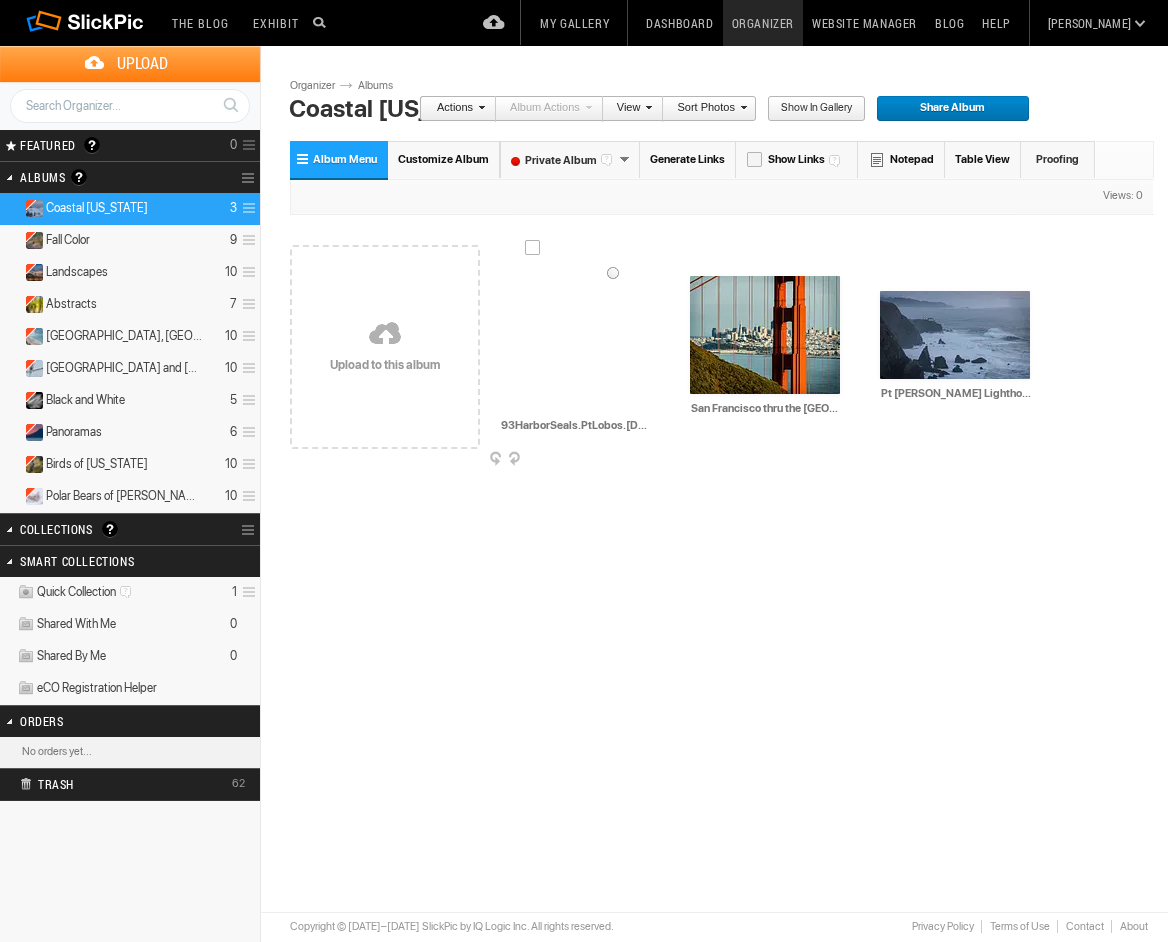 click at bounding box center (600, 335) 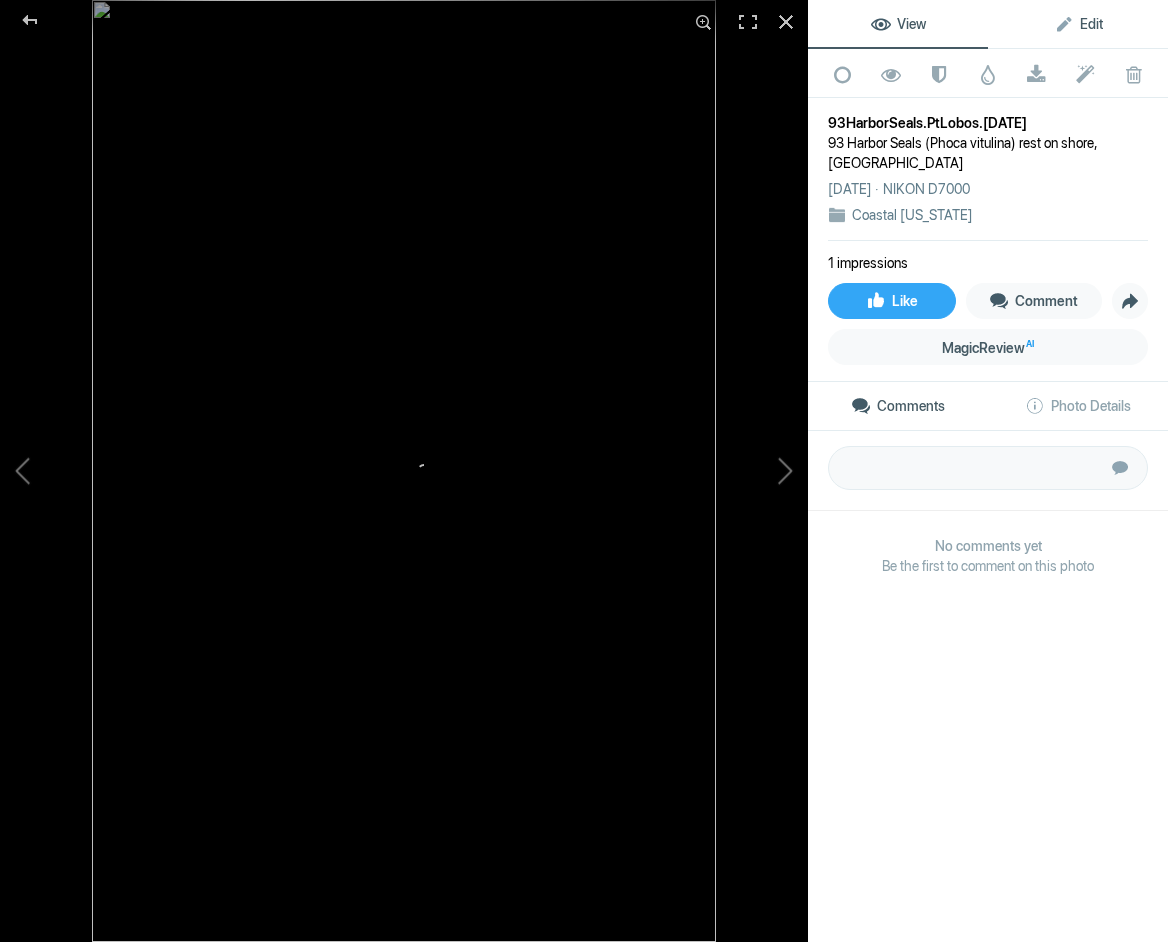 click on "Edit" 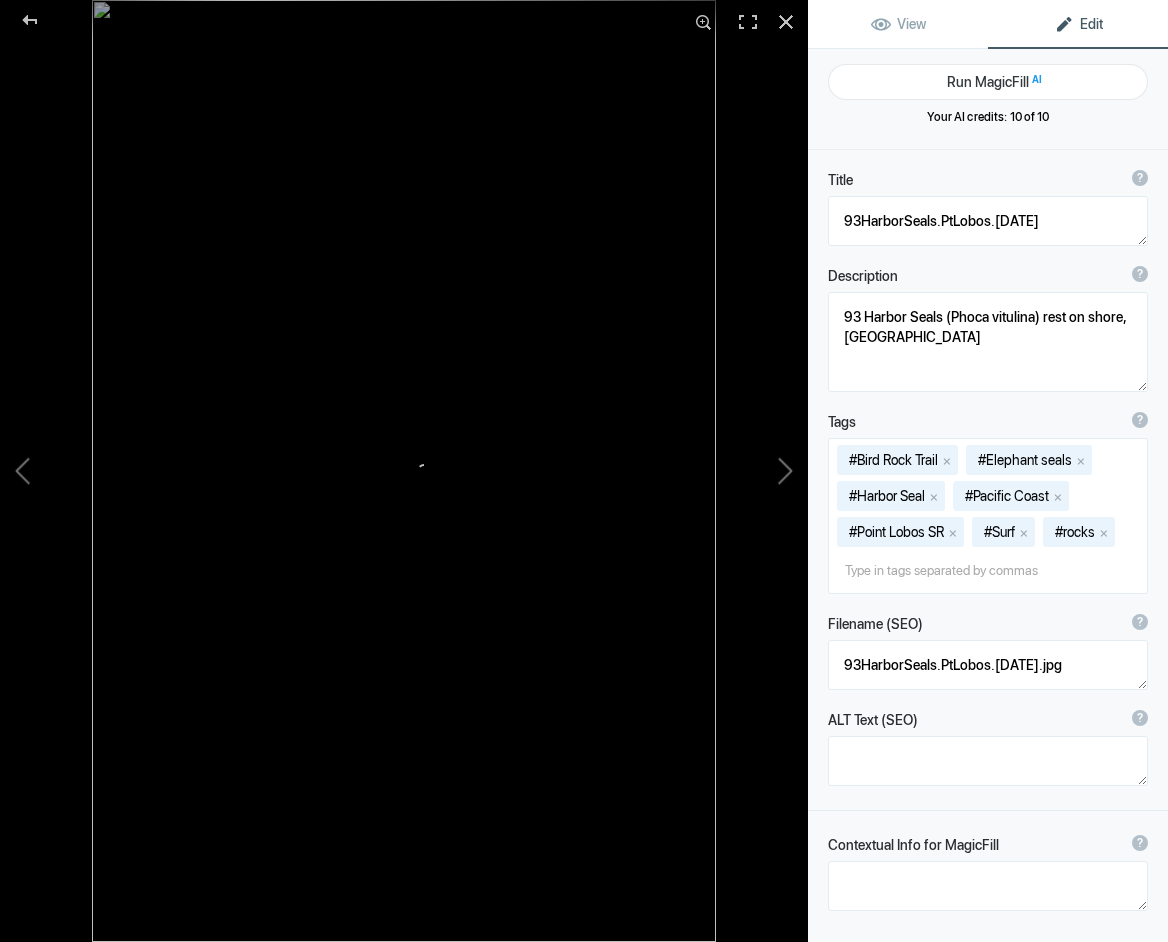 scroll, scrollTop: 0, scrollLeft: 0, axis: both 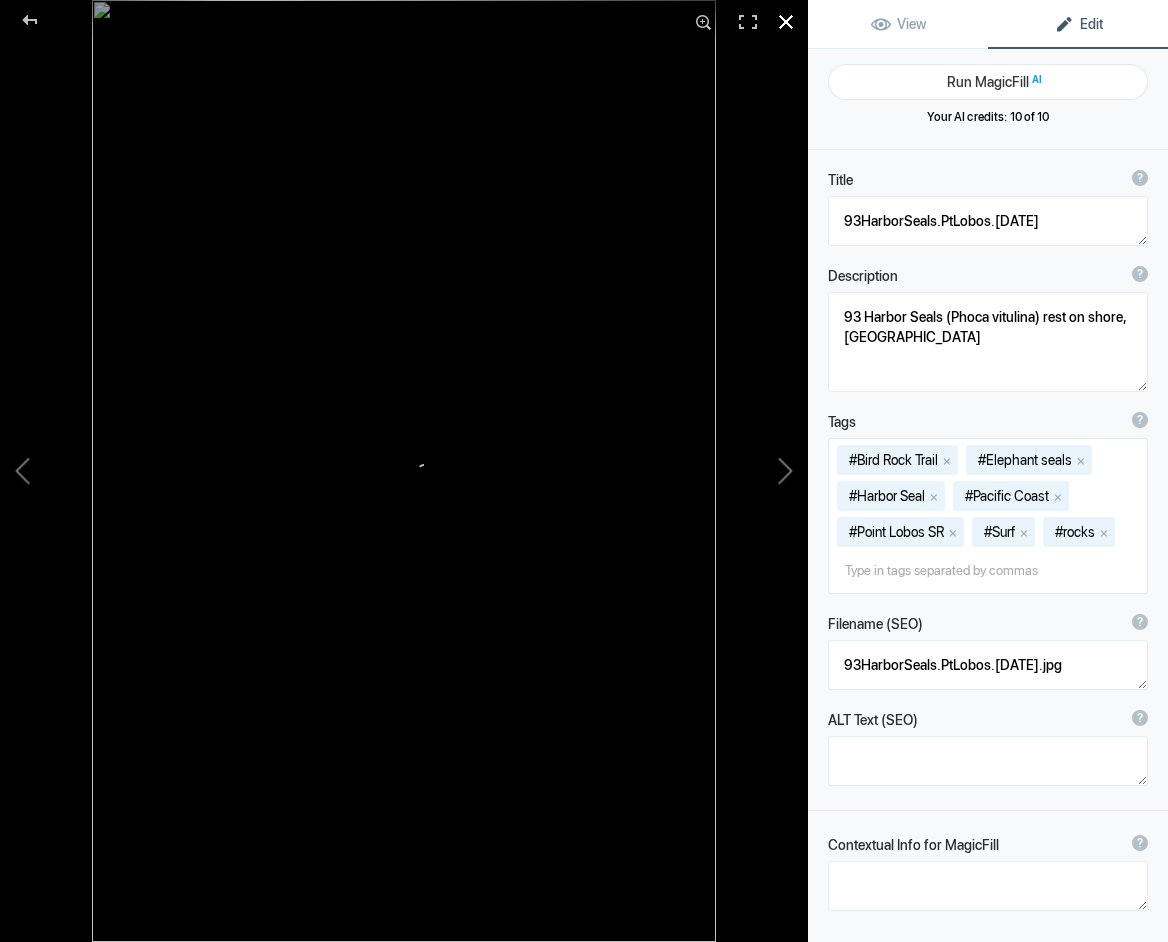 click 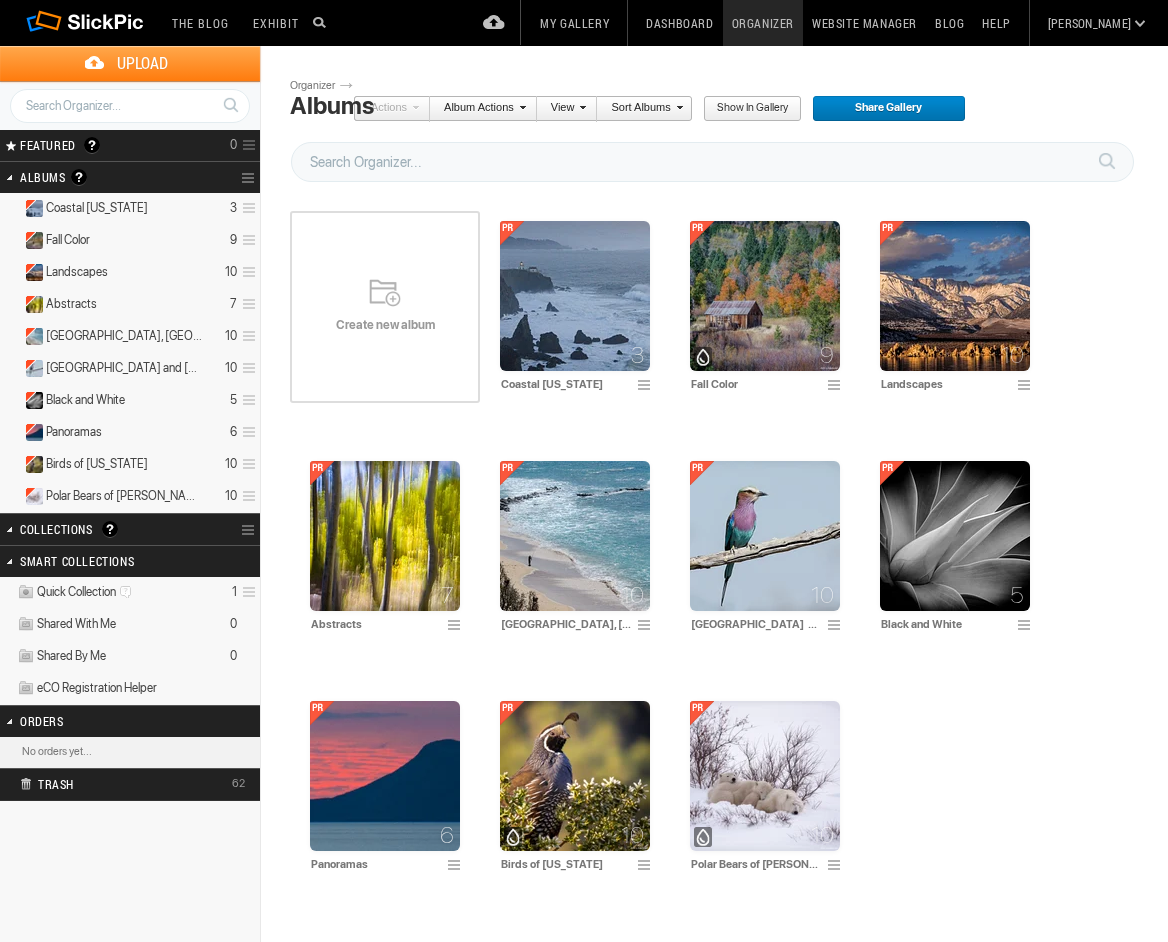 scroll, scrollTop: 0, scrollLeft: 0, axis: both 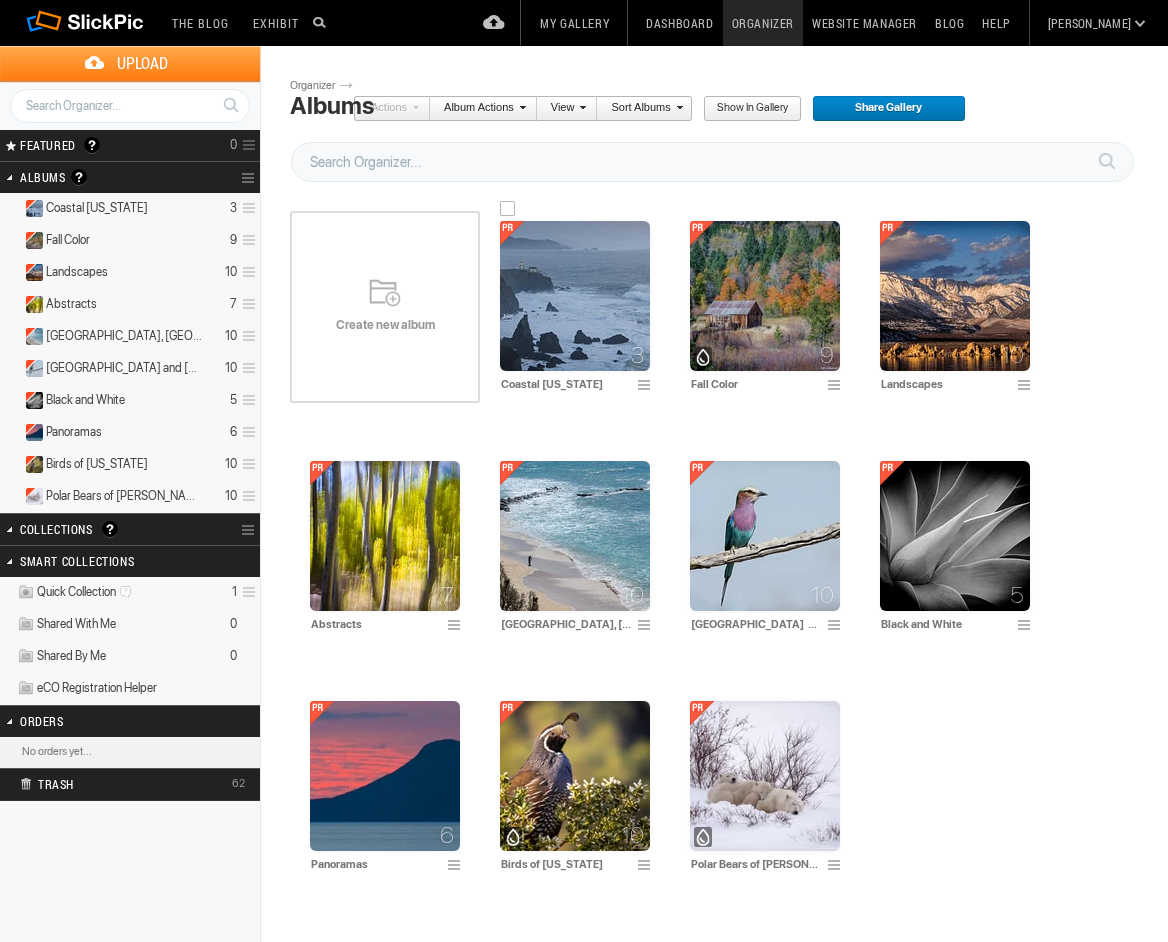 click at bounding box center (575, 296) 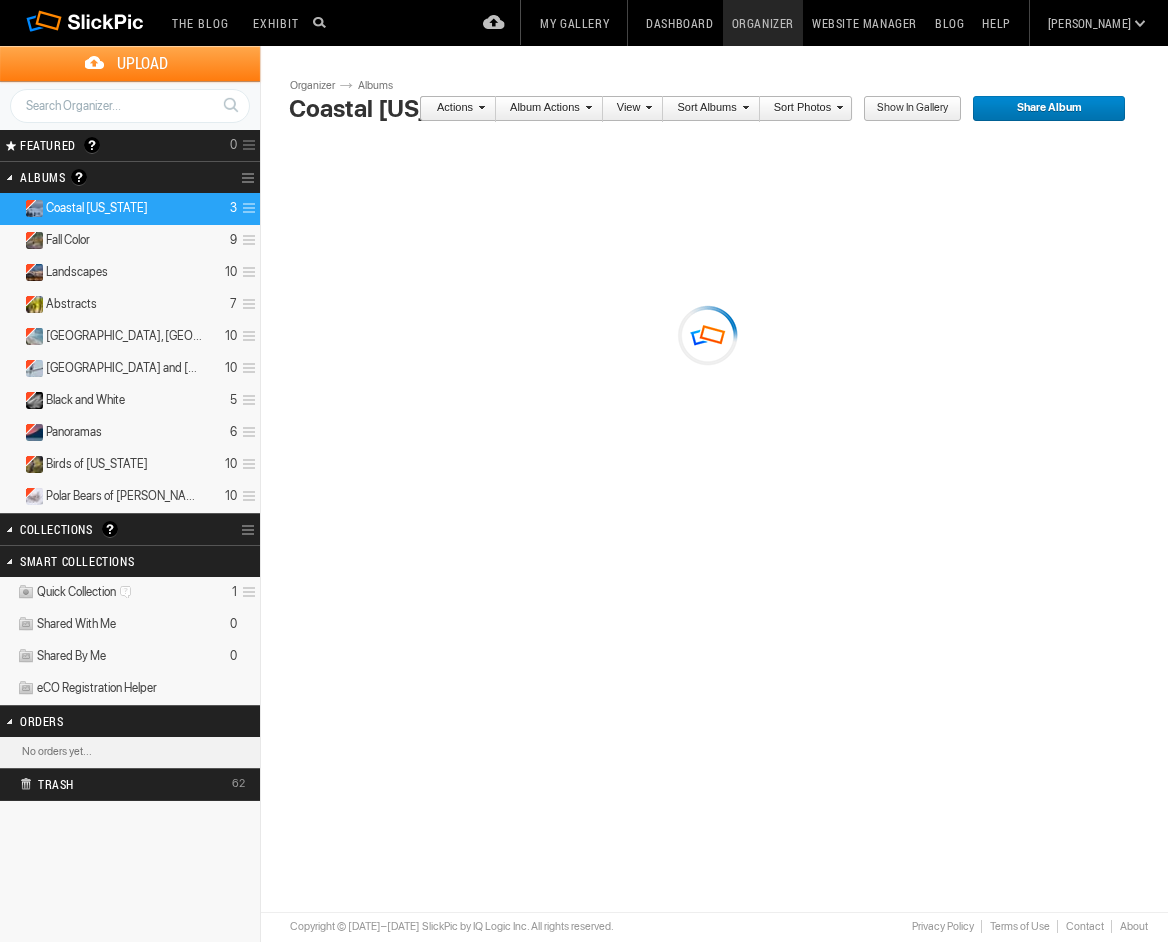 scroll, scrollTop: 0, scrollLeft: 0, axis: both 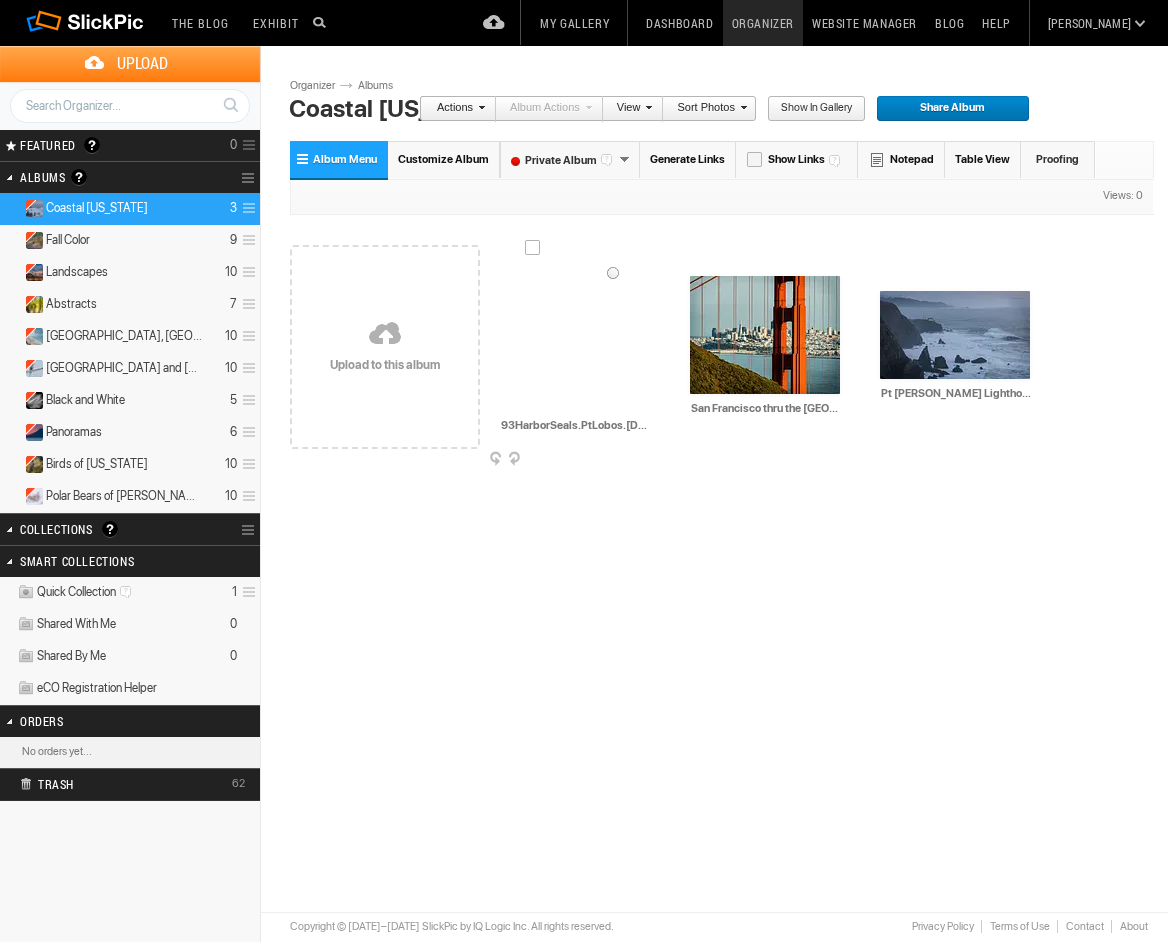 click at bounding box center [654, 460] 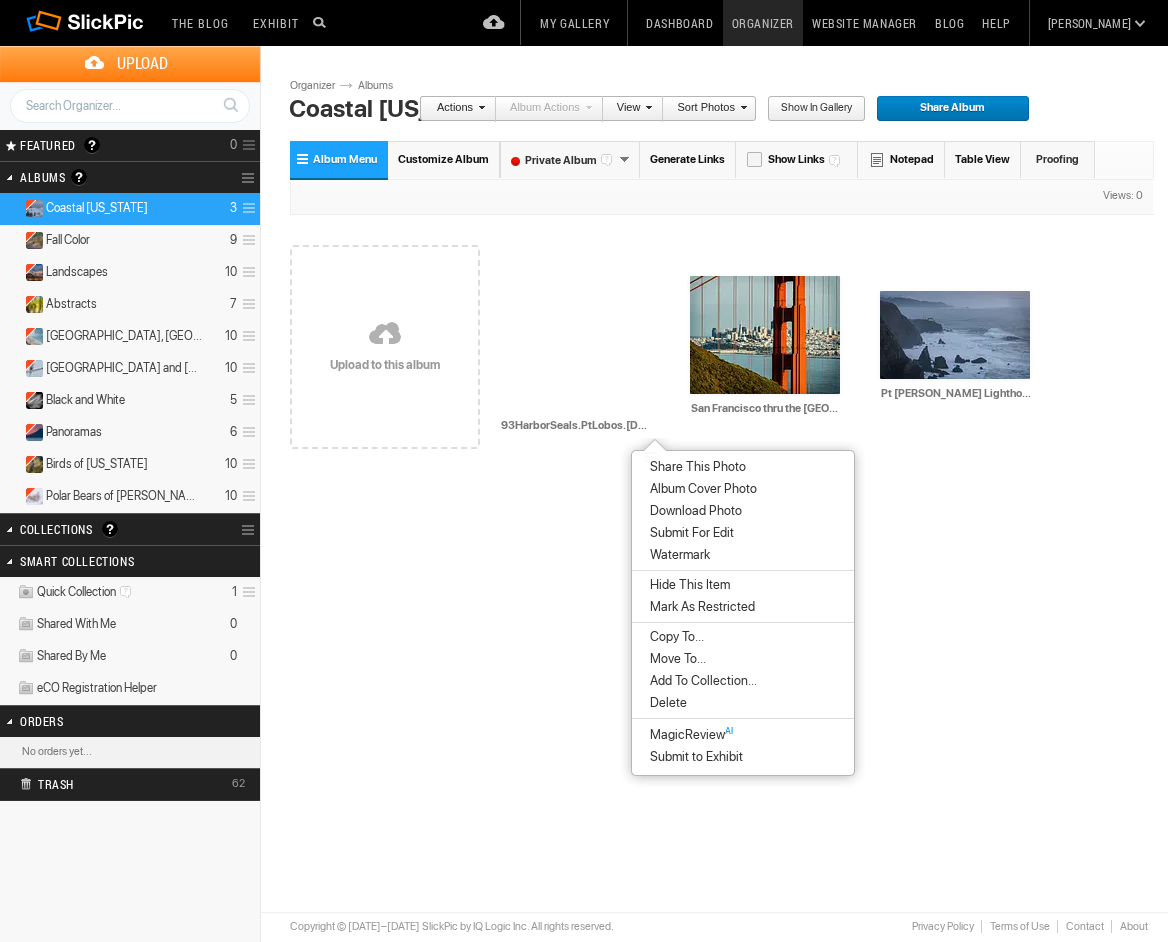 click on "Delete" at bounding box center [665, 703] 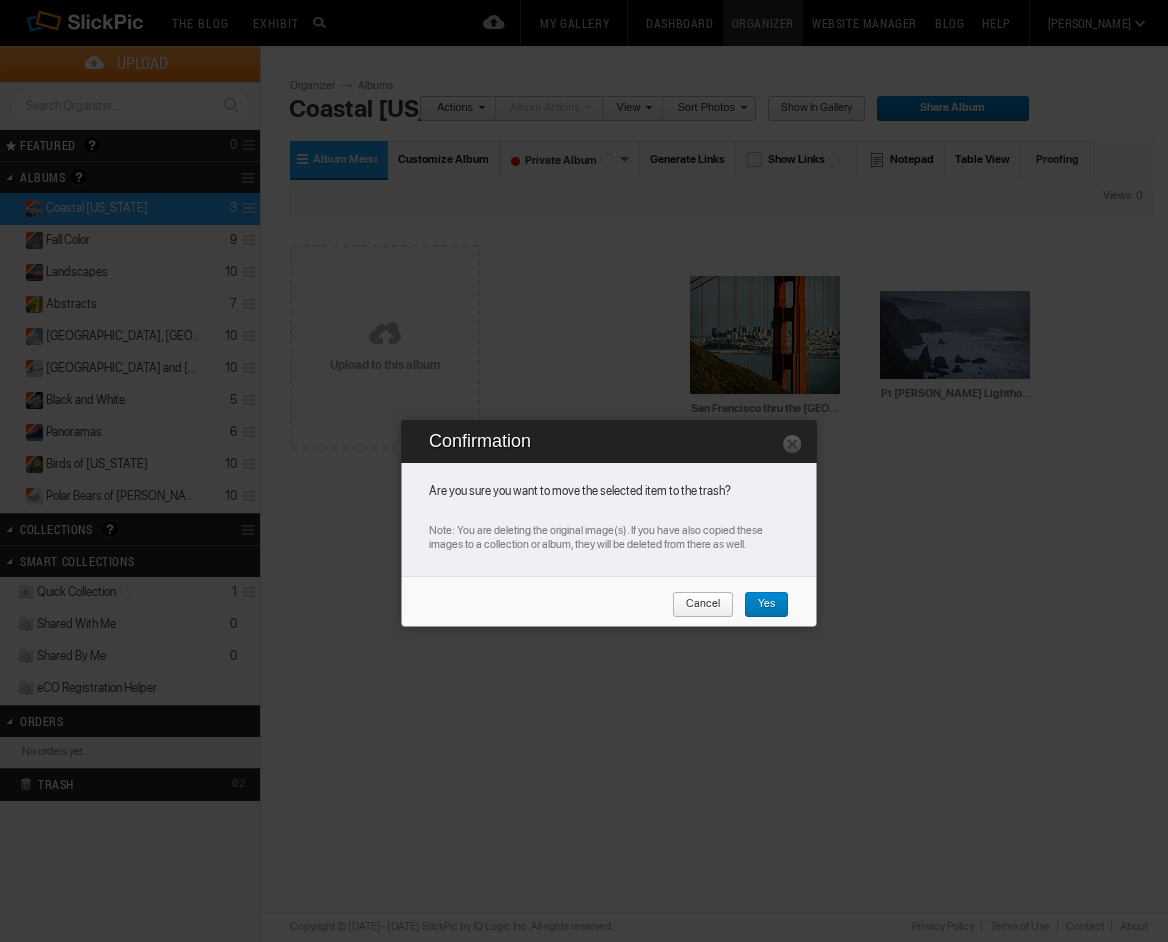 click on "Yes" at bounding box center [759, 605] 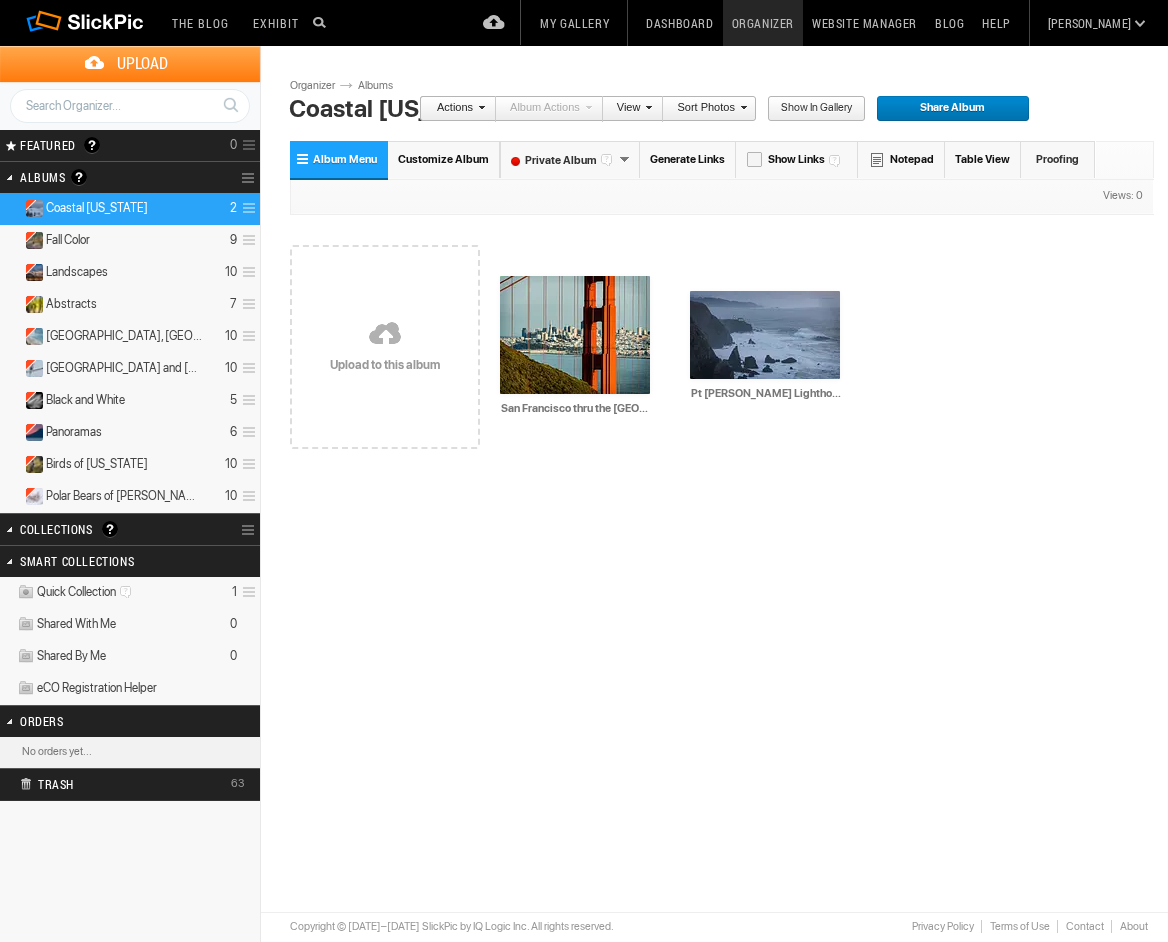 click on "Upload" at bounding box center [142, 63] 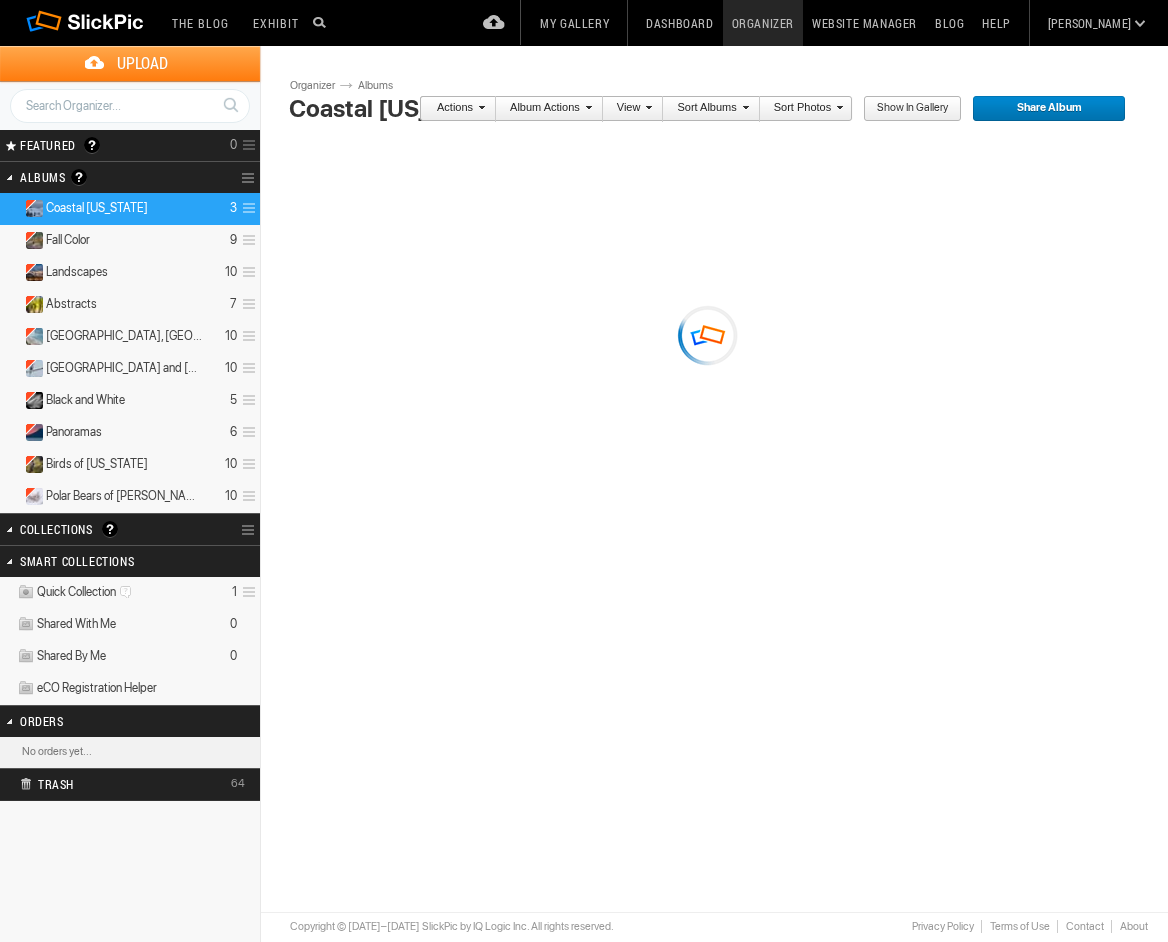 scroll, scrollTop: 0, scrollLeft: 0, axis: both 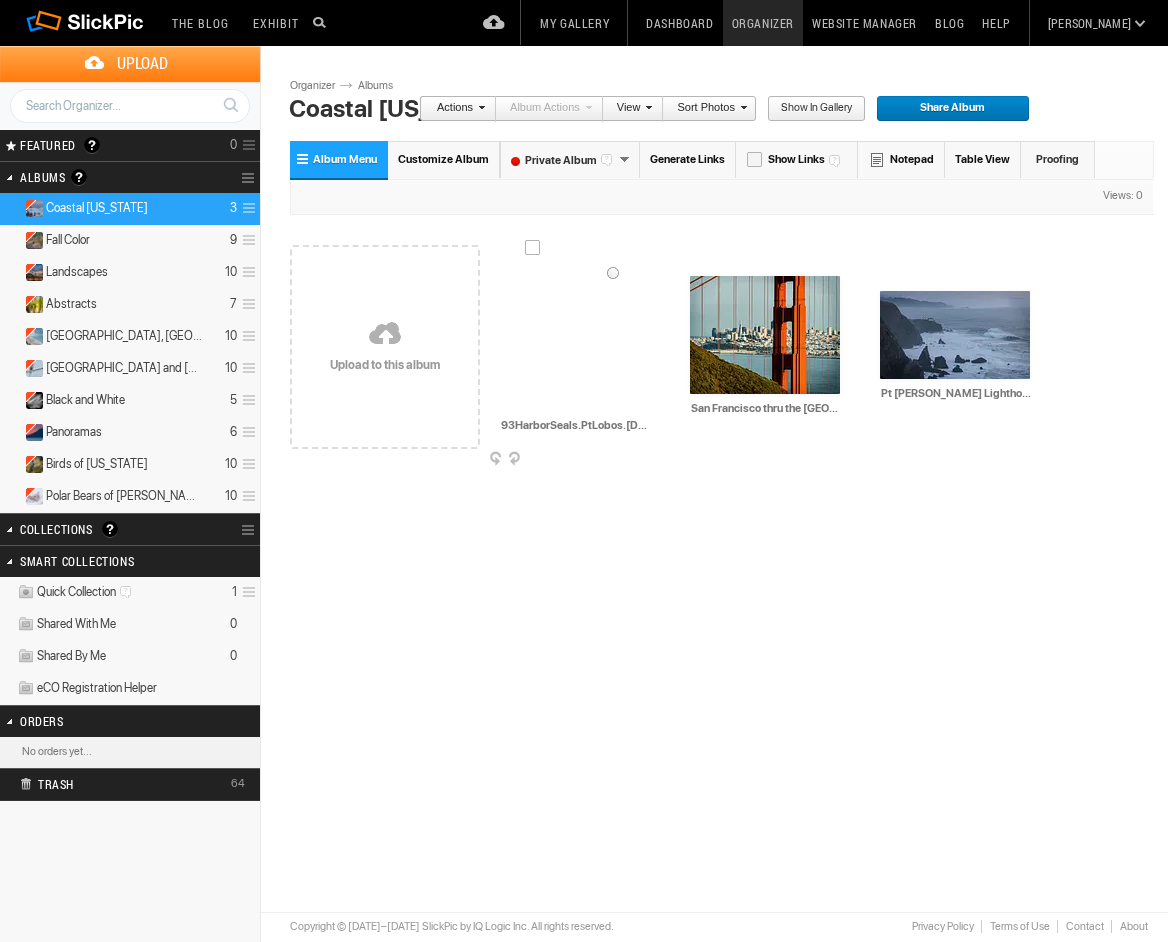 click at bounding box center [600, 335] 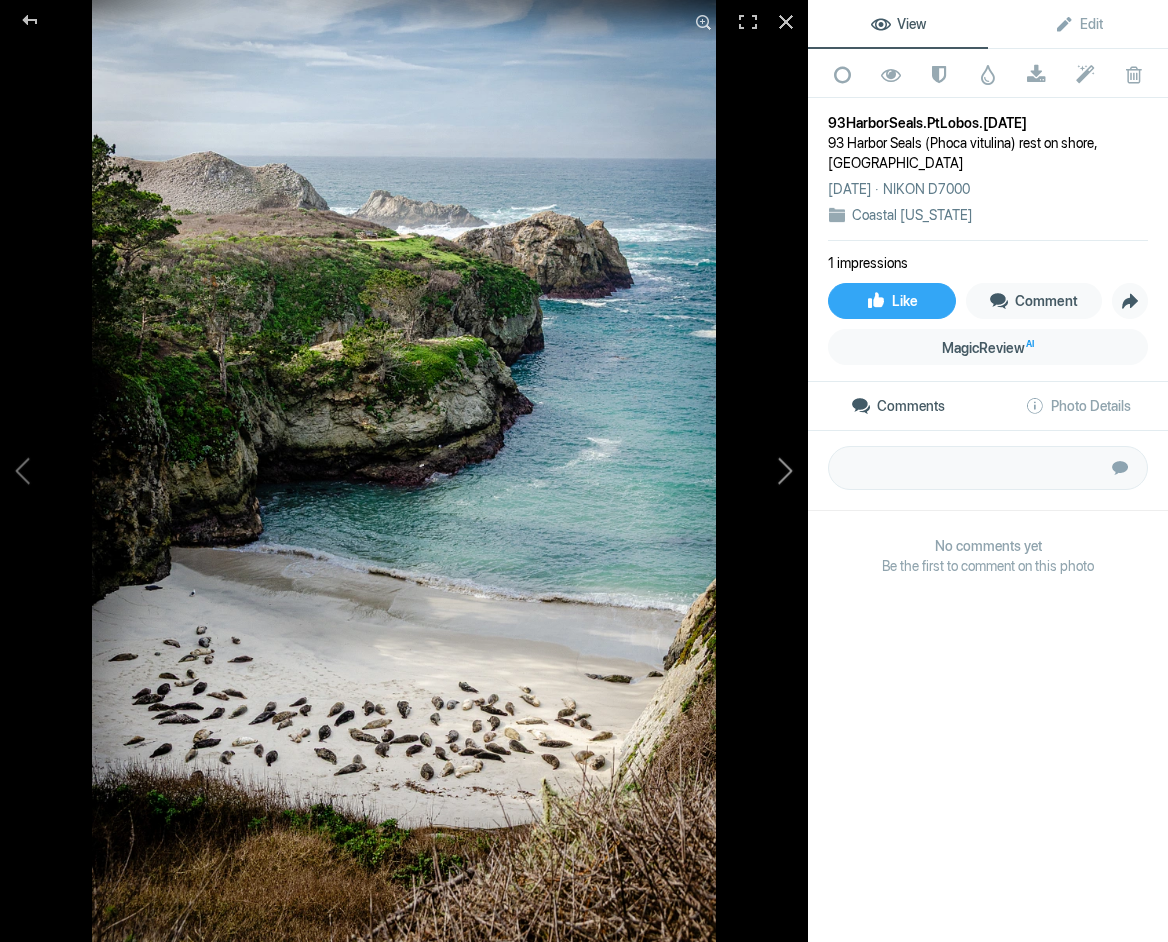 click 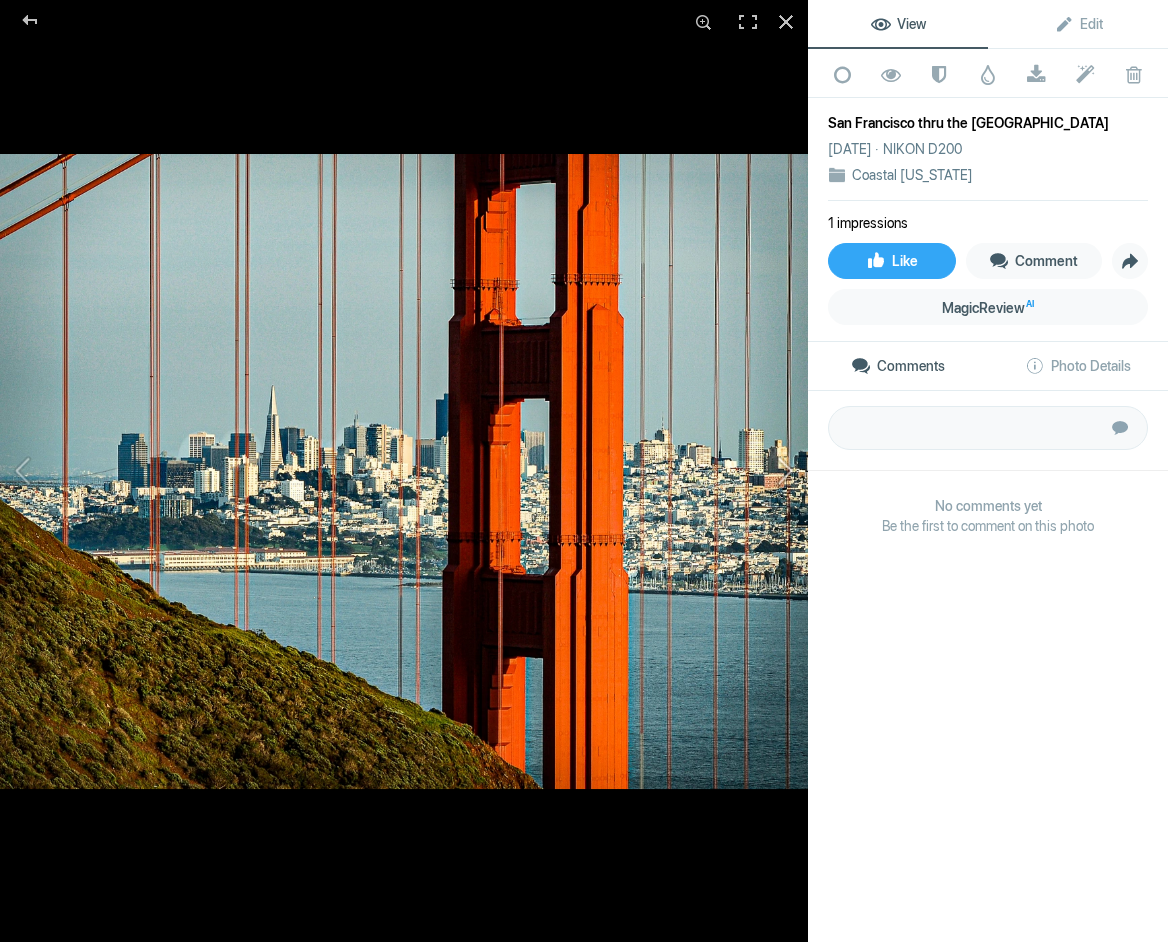 click 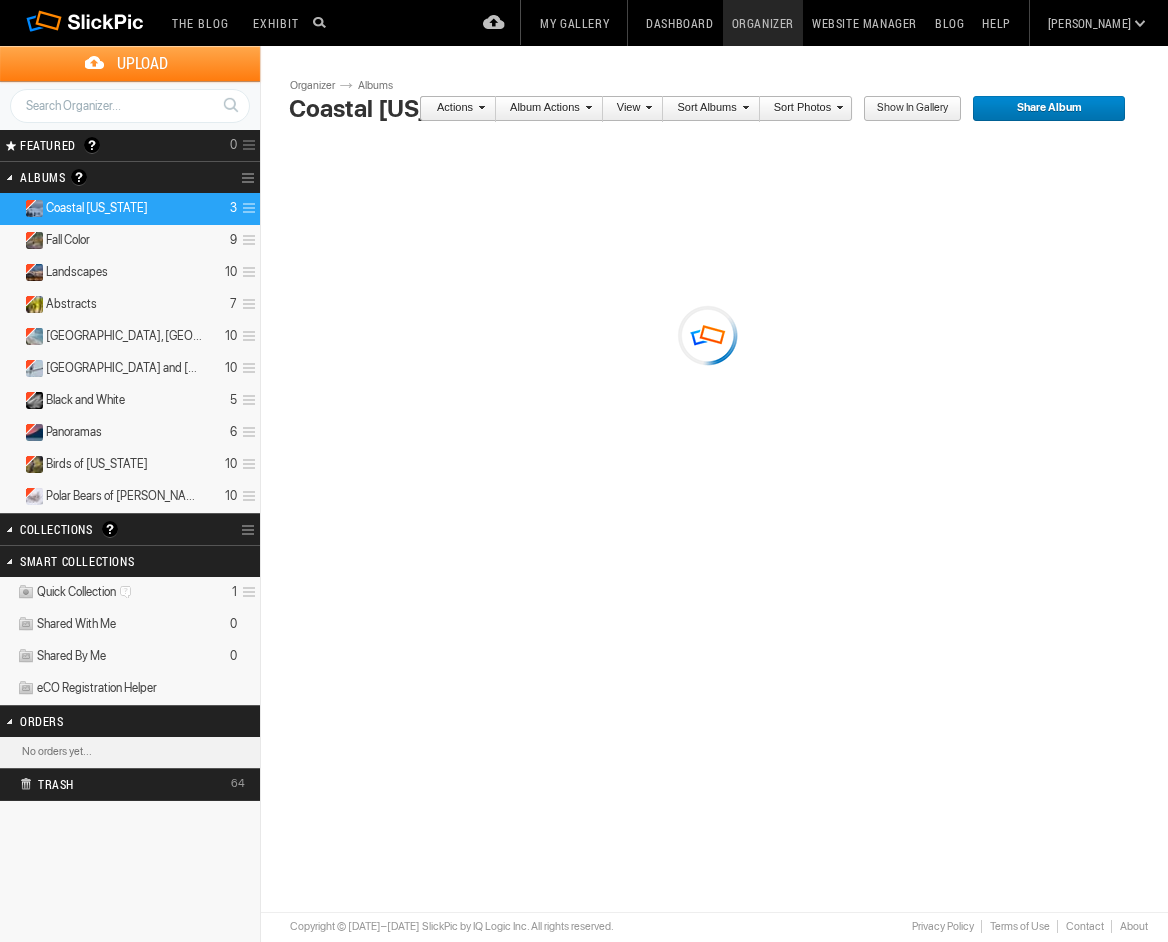 scroll, scrollTop: 0, scrollLeft: 0, axis: both 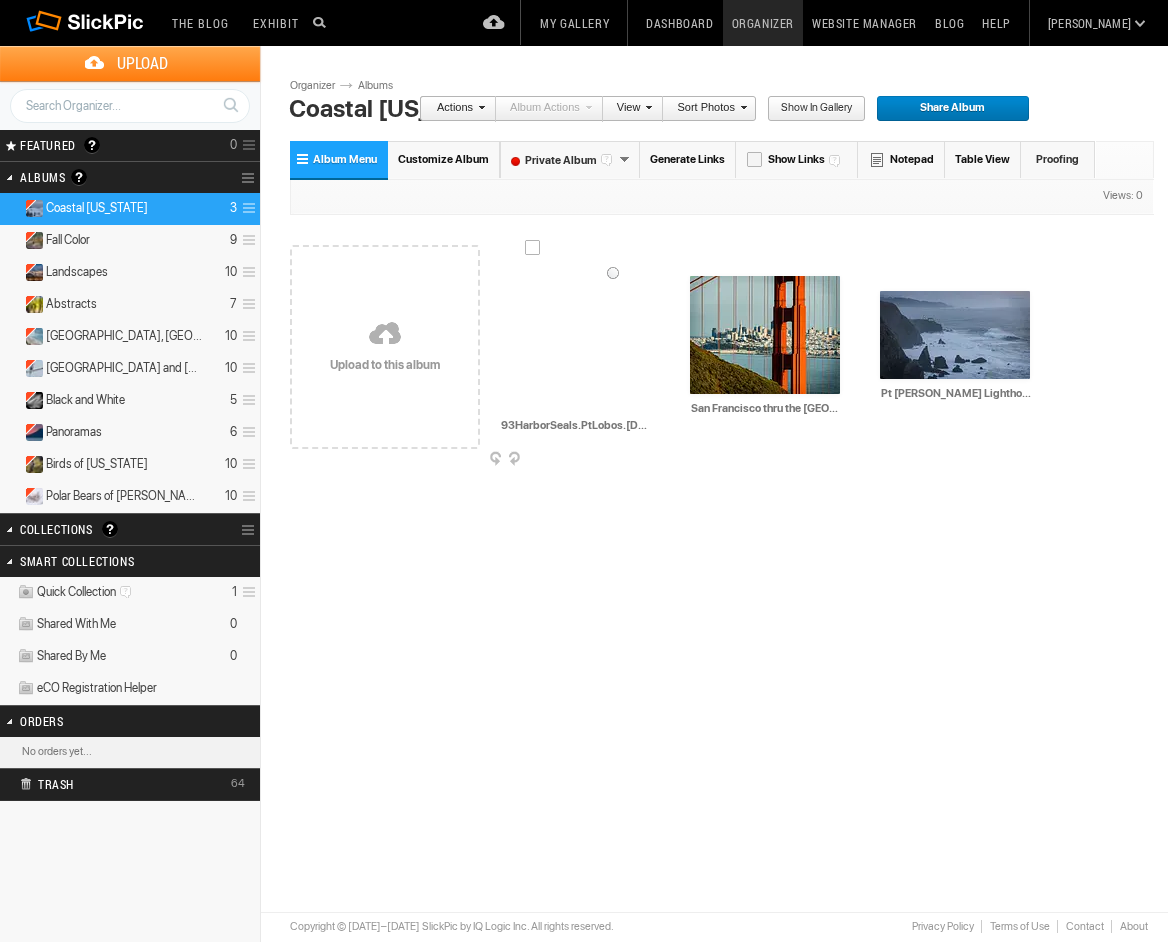 click at bounding box center [654, 460] 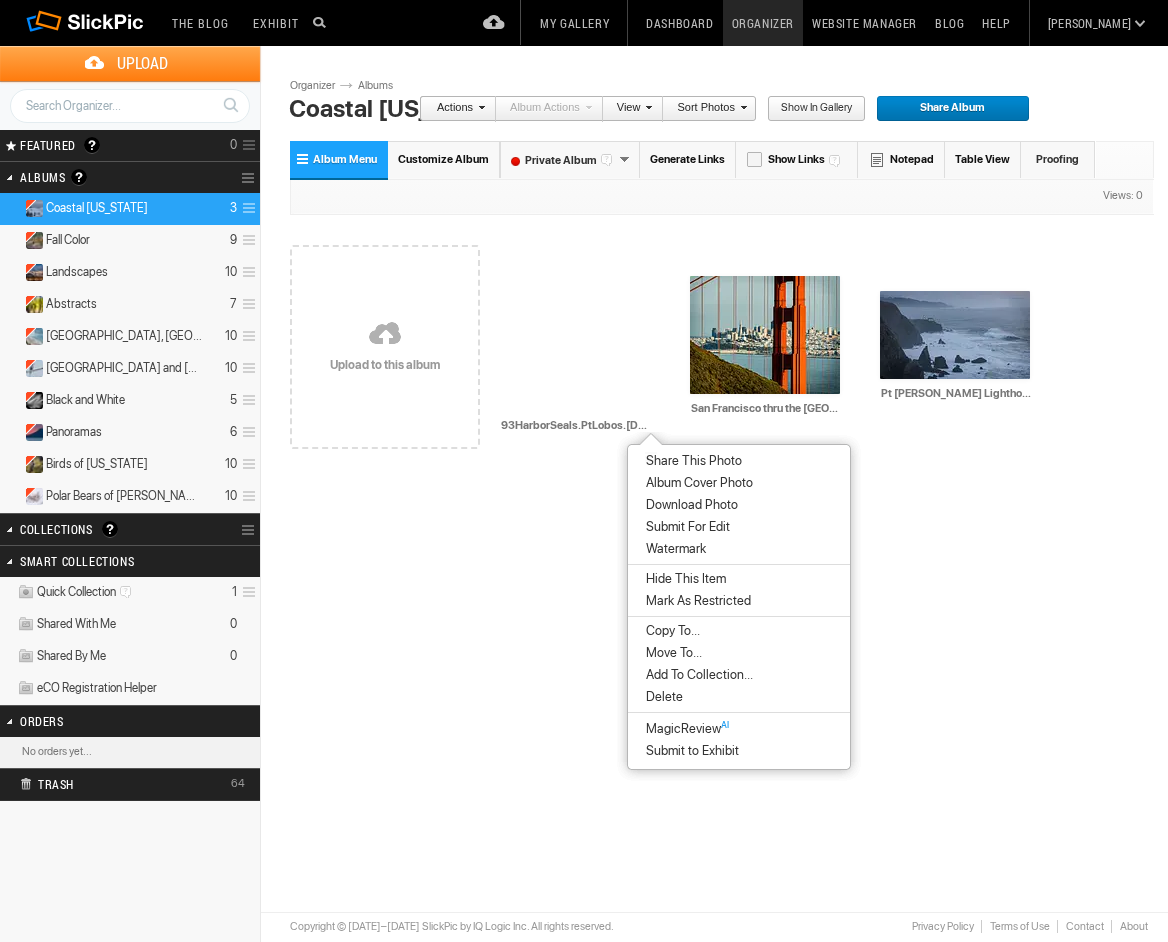 click on "Delete" at bounding box center [661, 697] 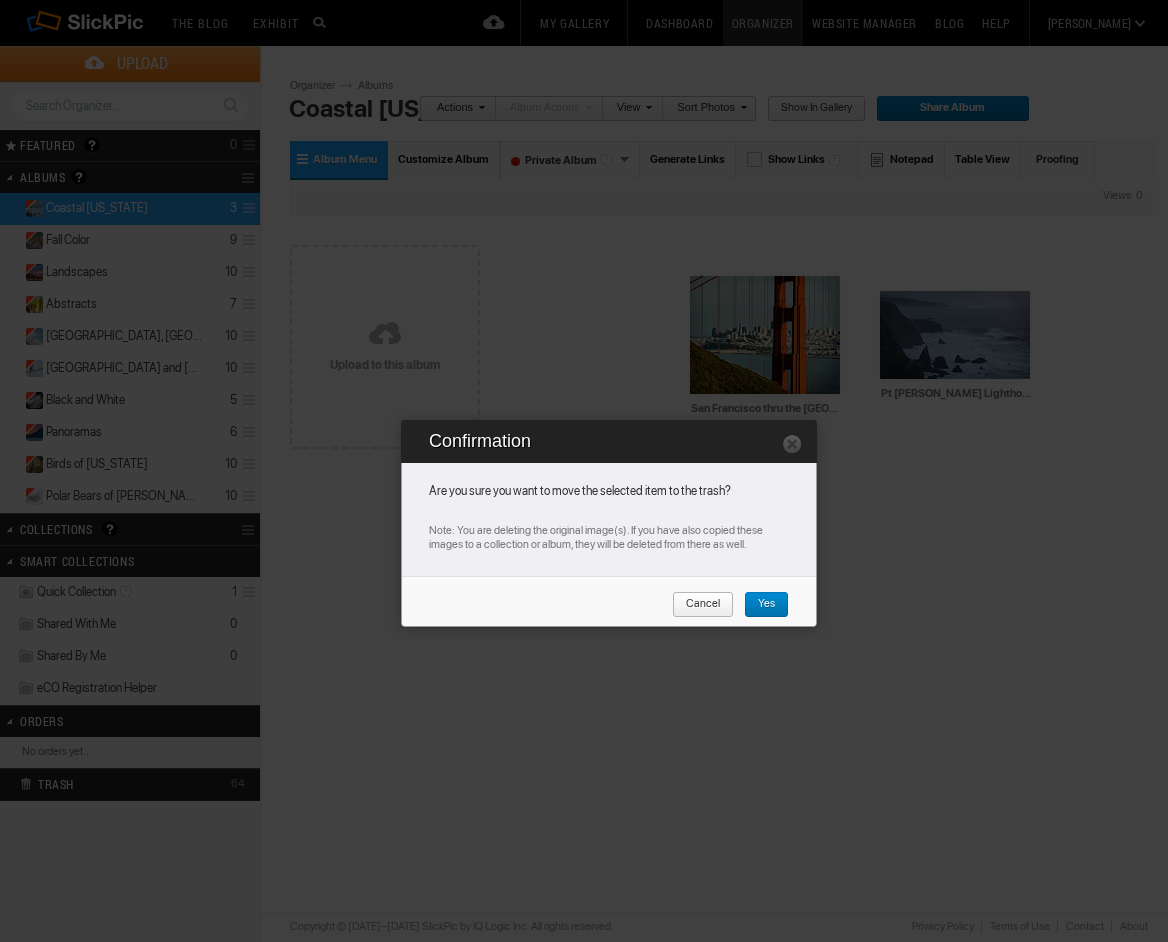 click on "Yes" at bounding box center (759, 605) 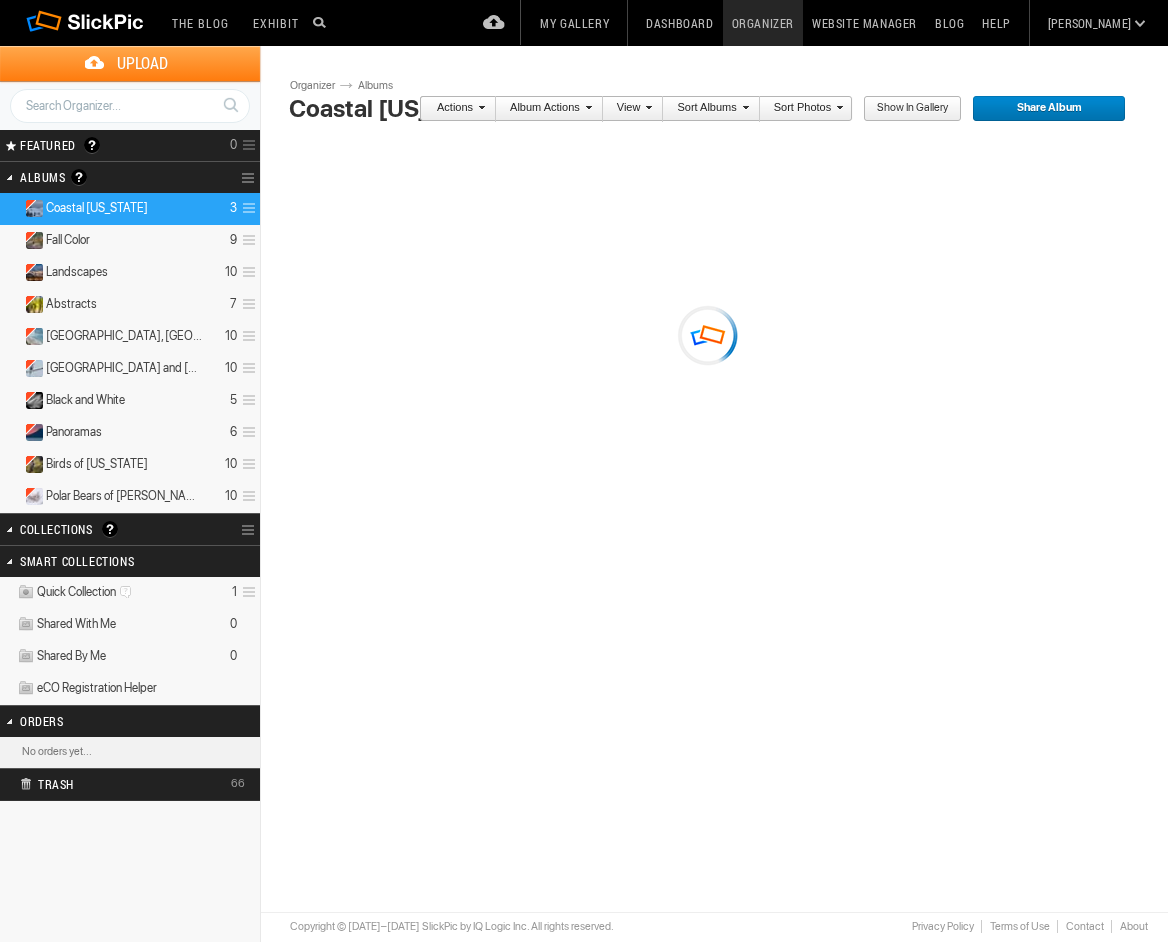 scroll, scrollTop: 0, scrollLeft: 0, axis: both 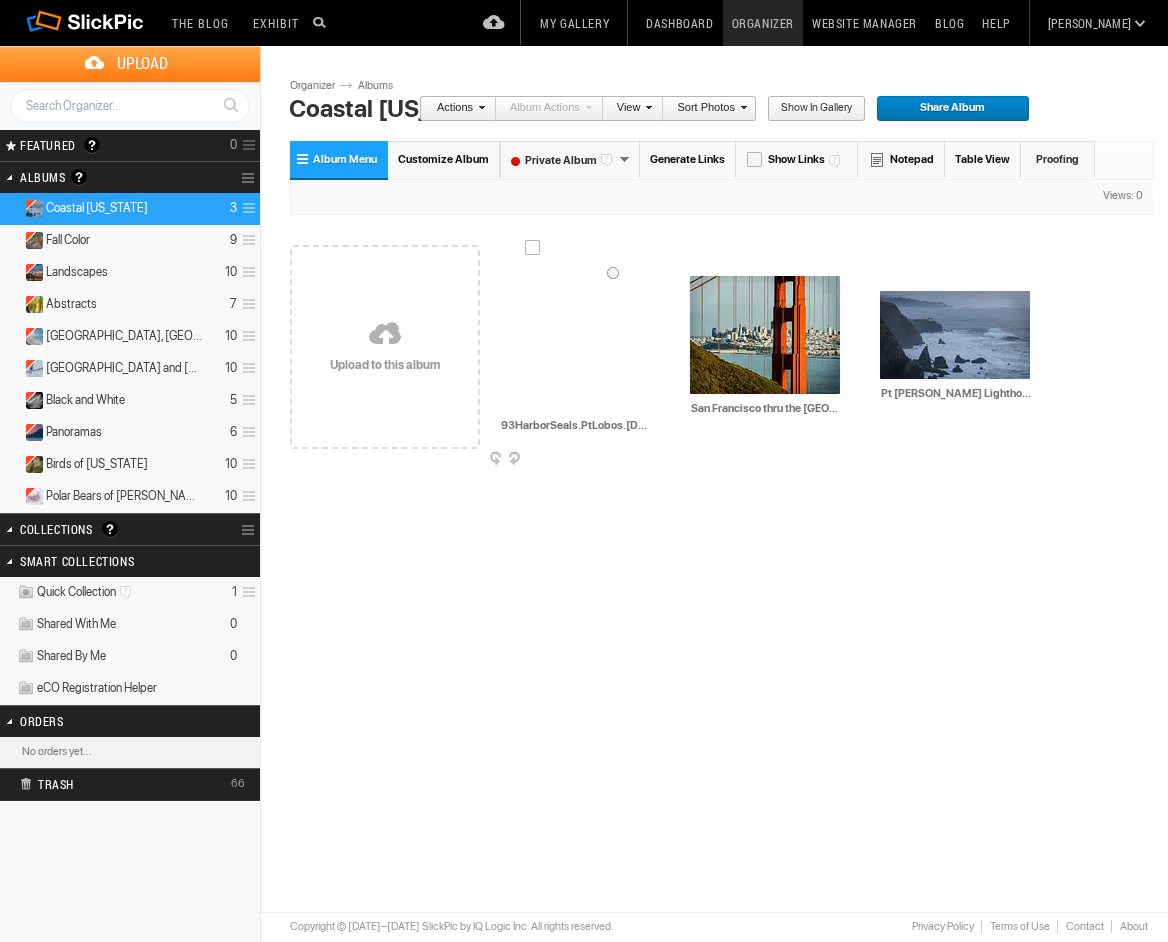 click at bounding box center (654, 460) 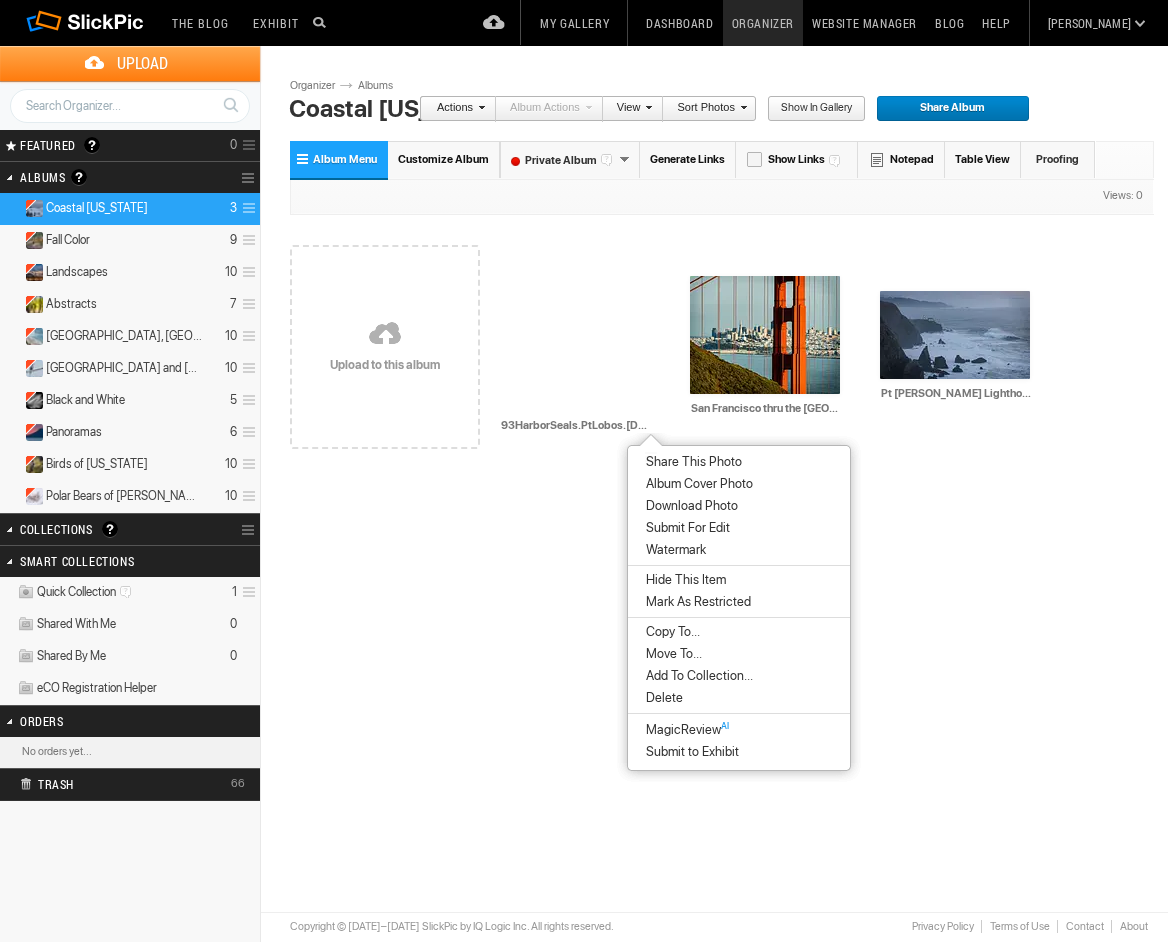 click on "Move To..." at bounding box center [671, 654] 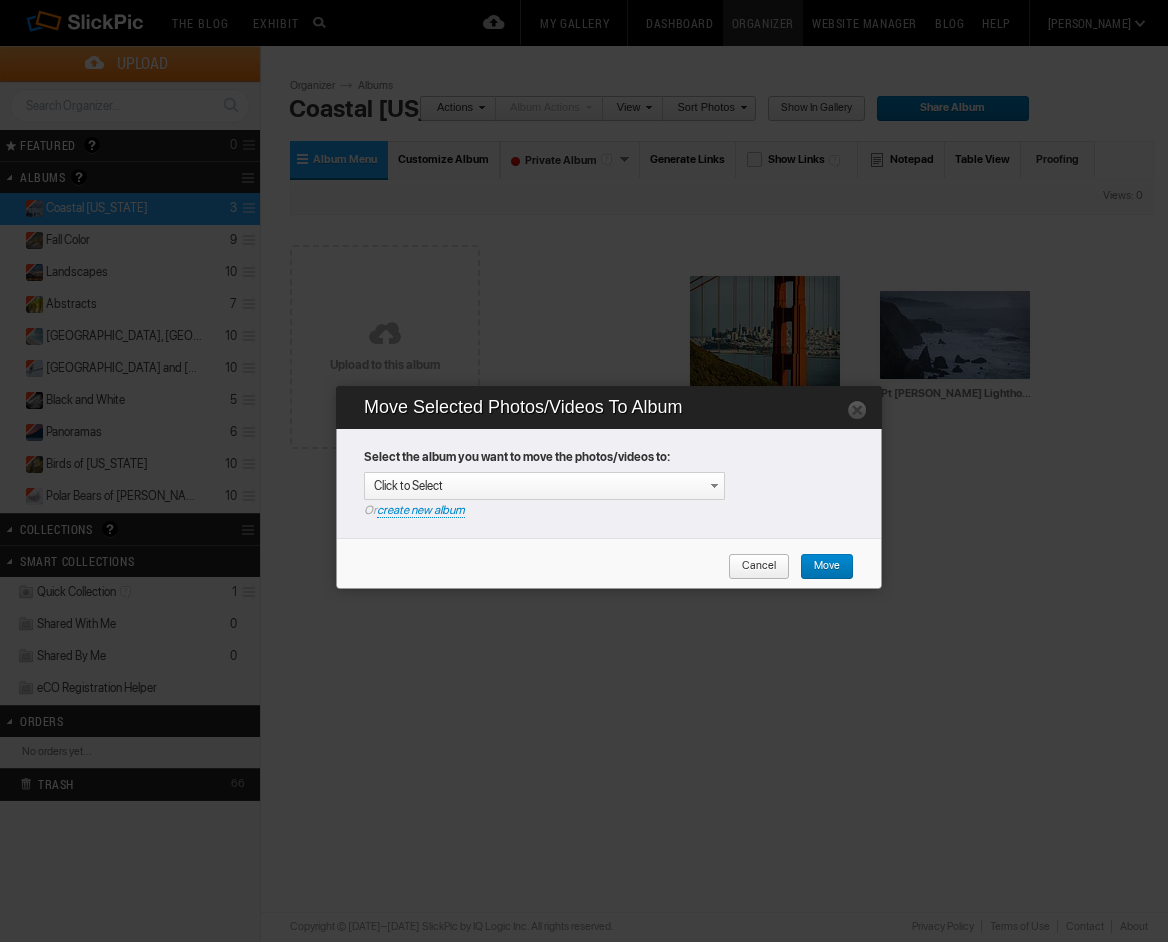 click on "Cancel" at bounding box center (752, 567) 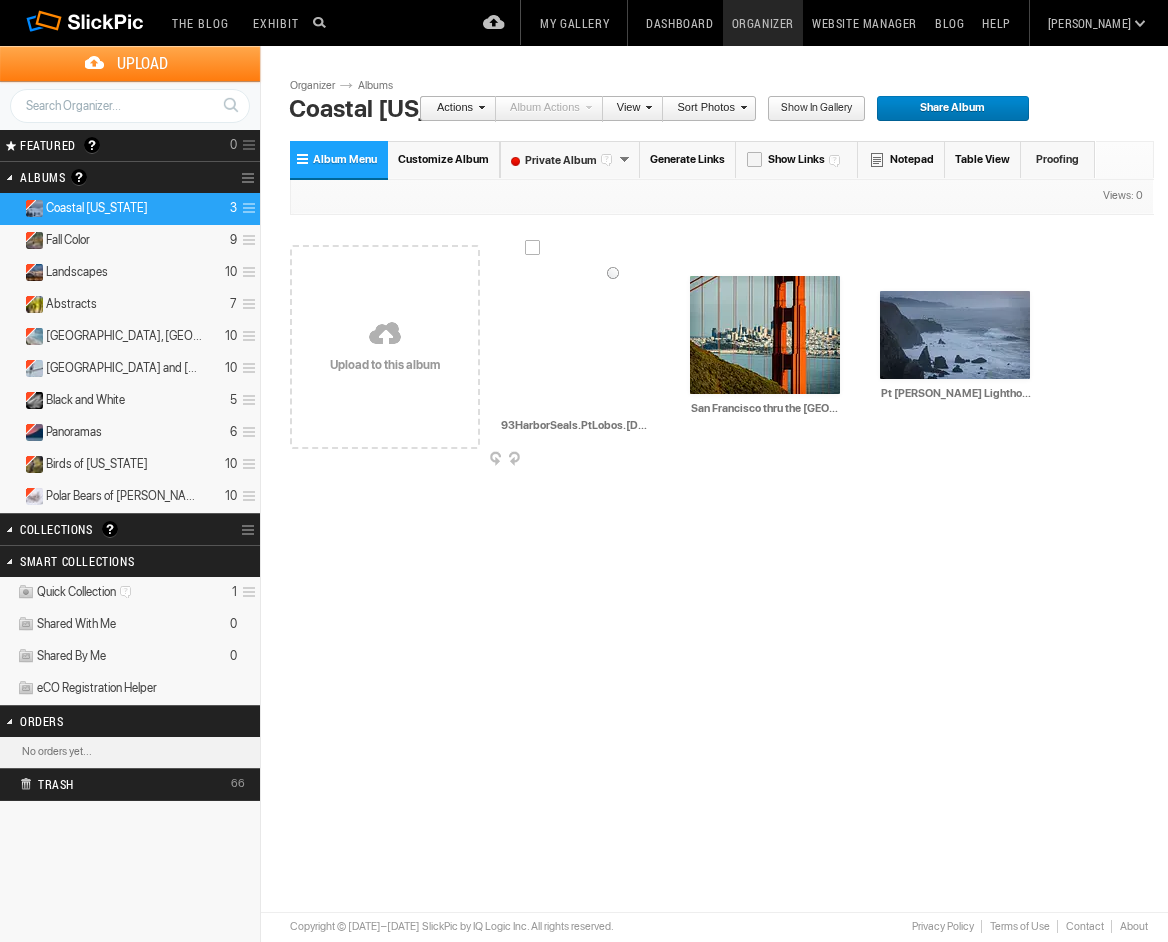 click at bounding box center [654, 460] 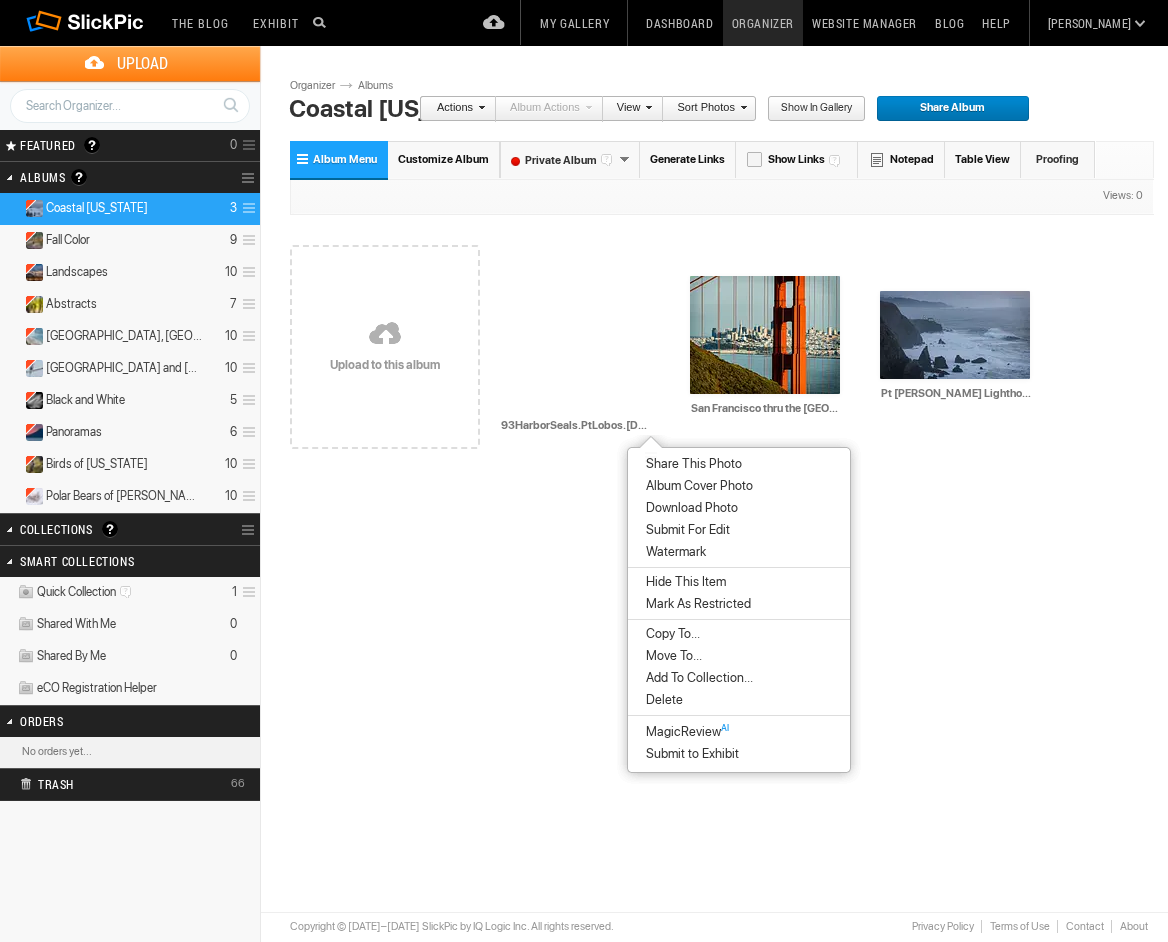 click on "Delete" at bounding box center [661, 700] 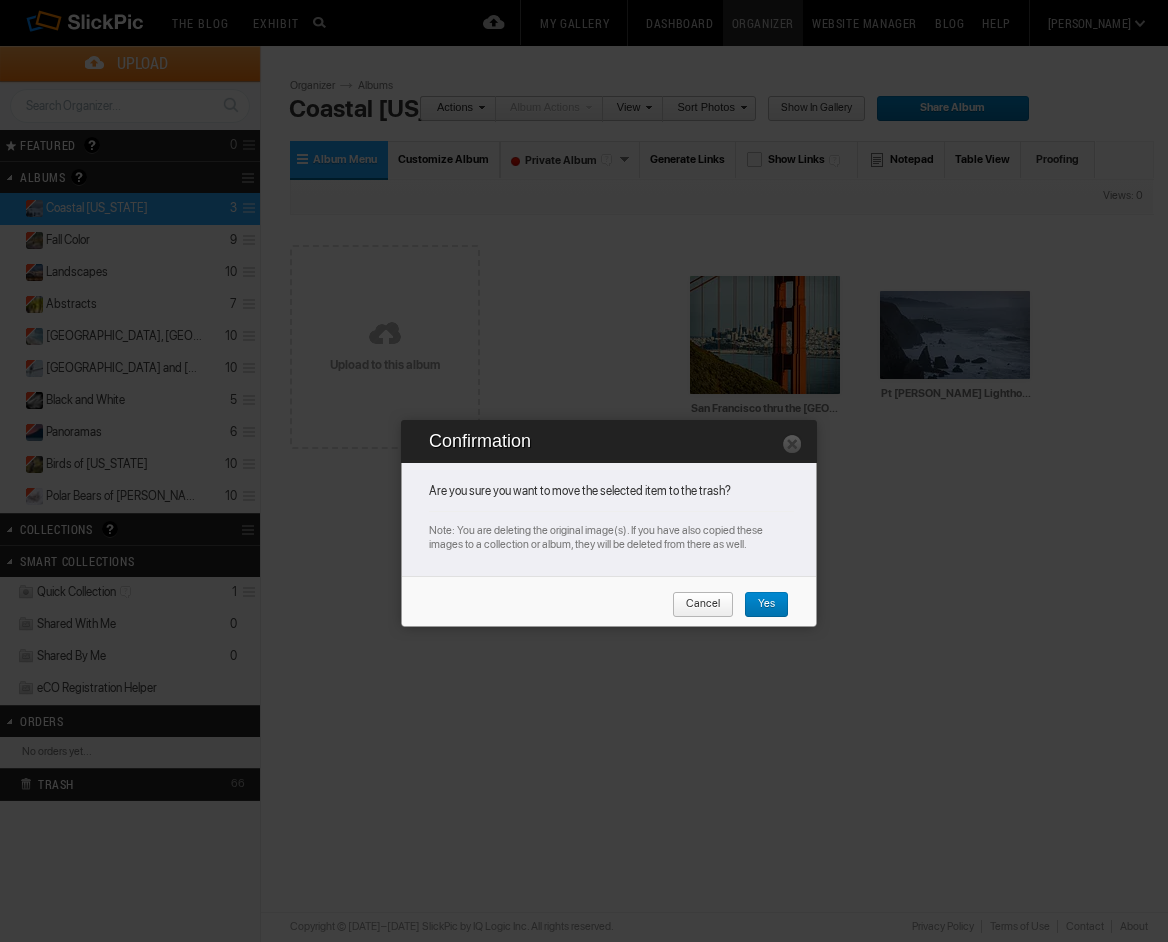 click on "Yes" at bounding box center (759, 605) 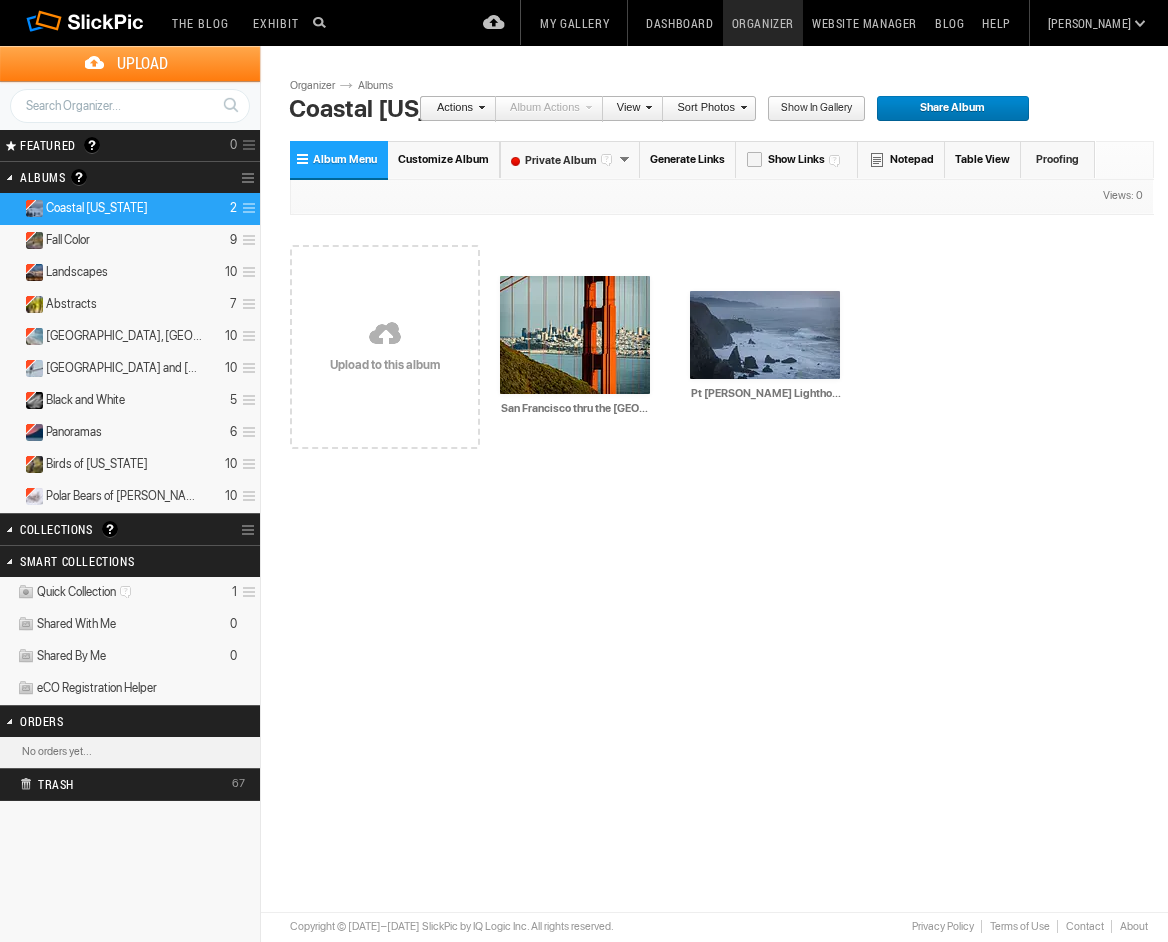 click on "Upload" at bounding box center [142, 63] 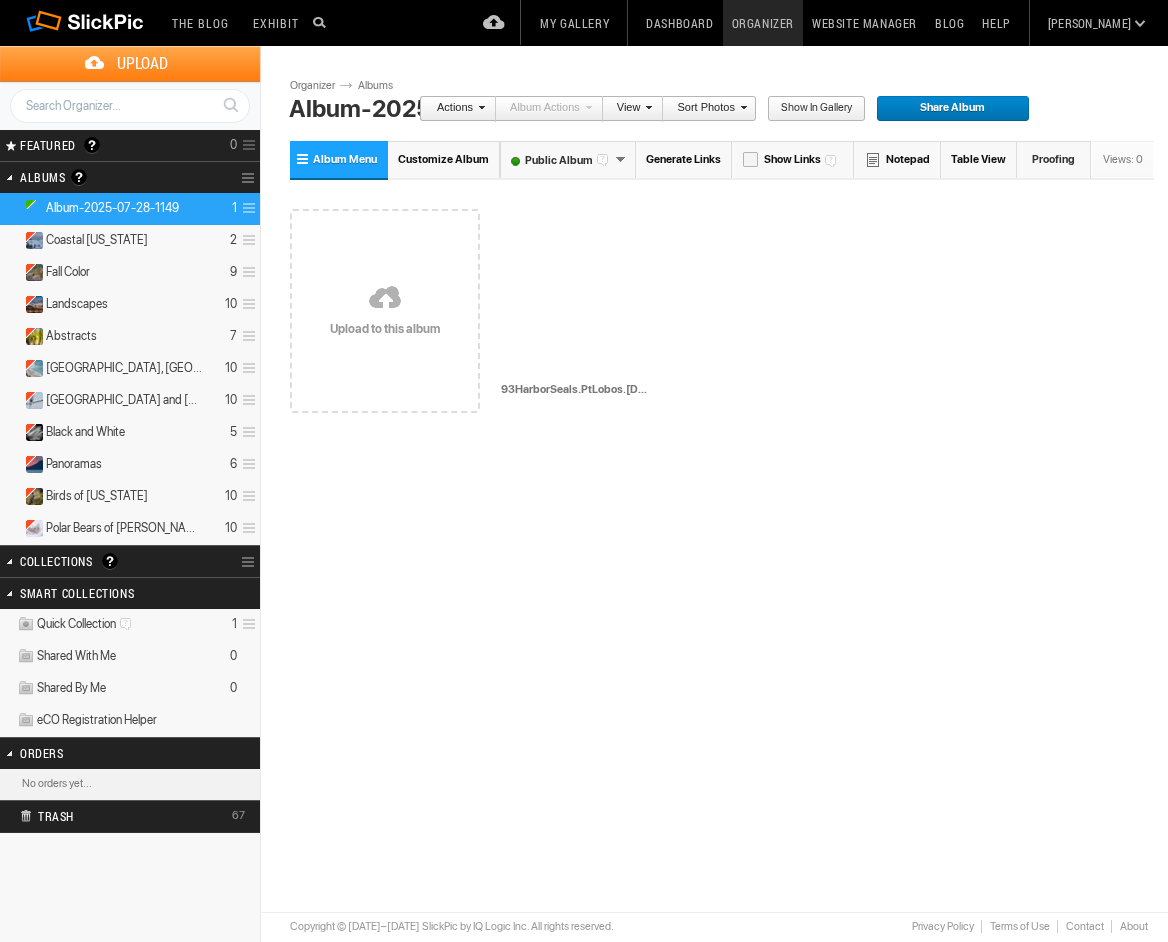 scroll, scrollTop: 0, scrollLeft: 0, axis: both 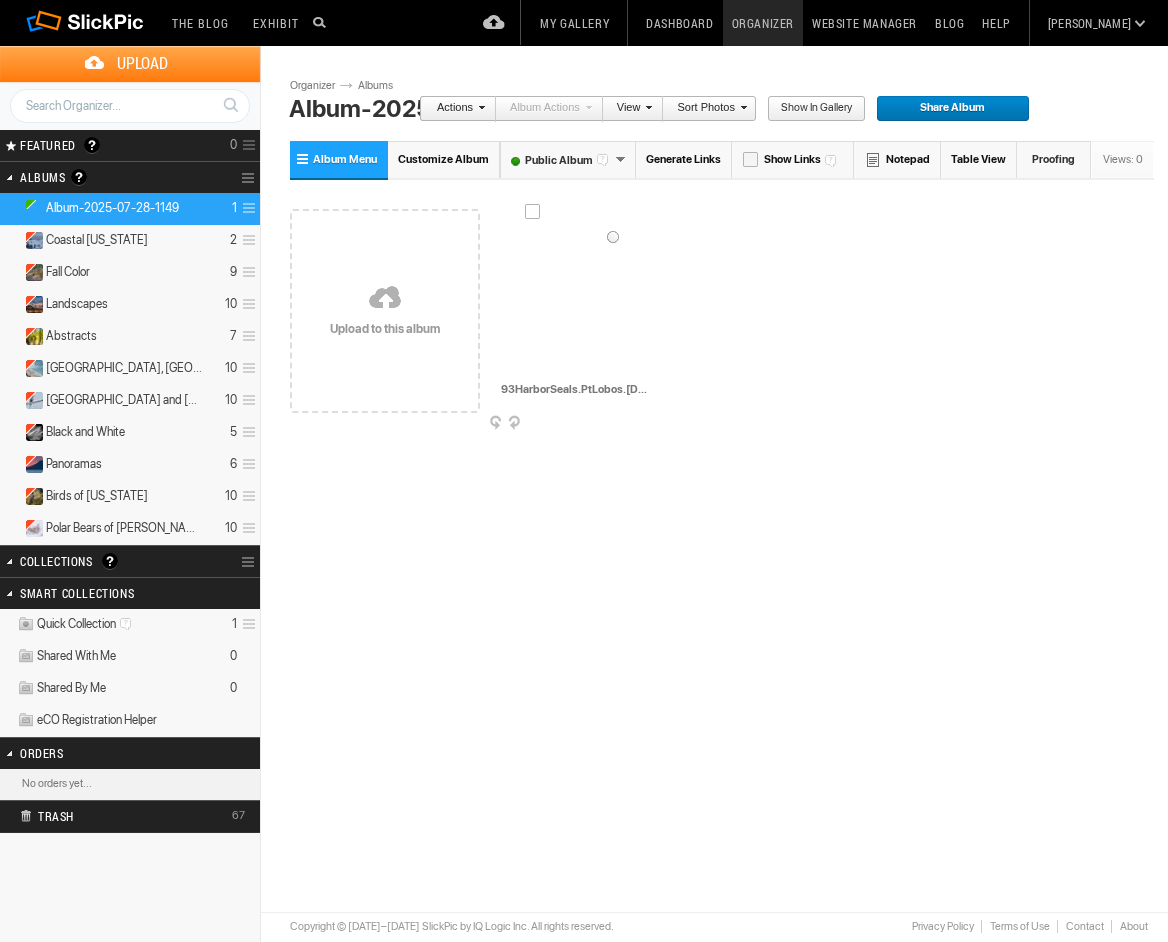 click at bounding box center (654, 424) 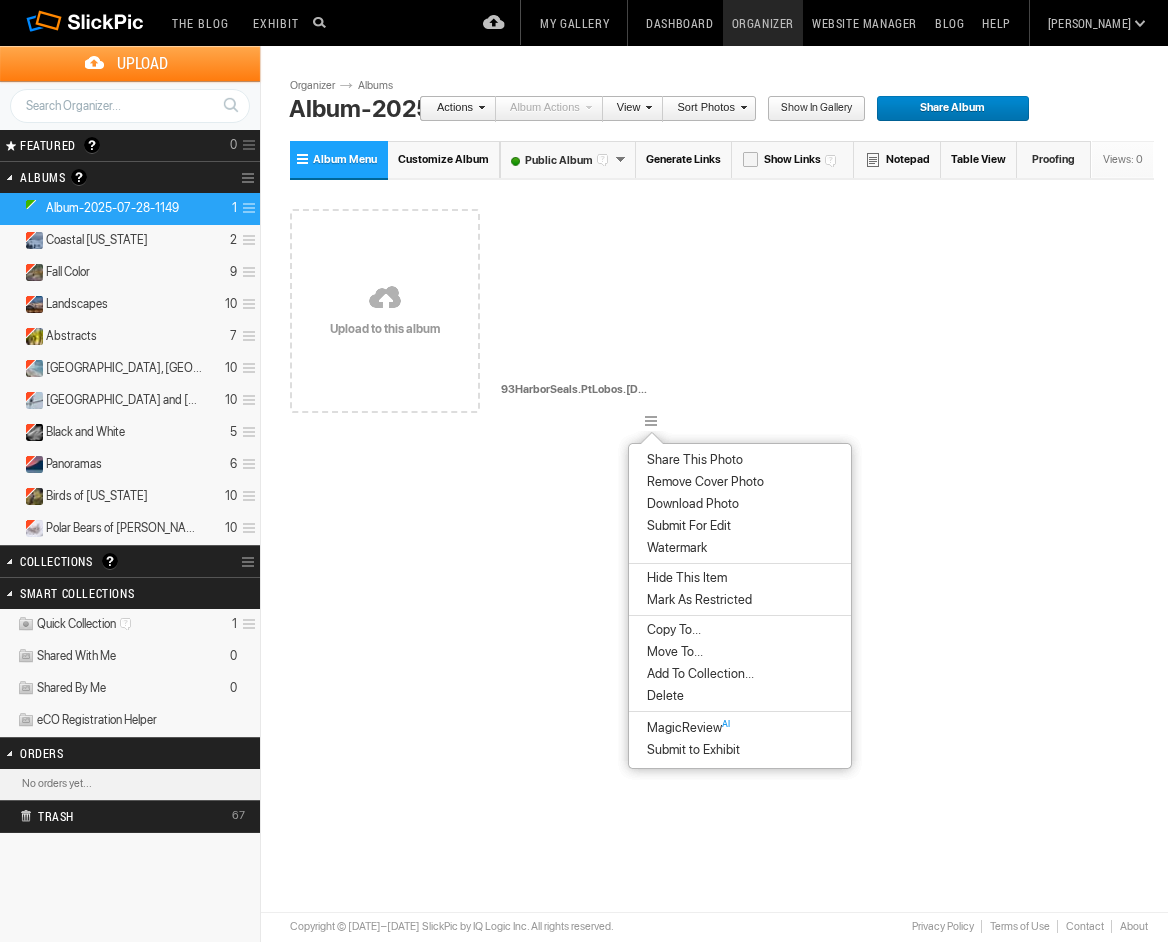 click on "Delete" at bounding box center [662, 696] 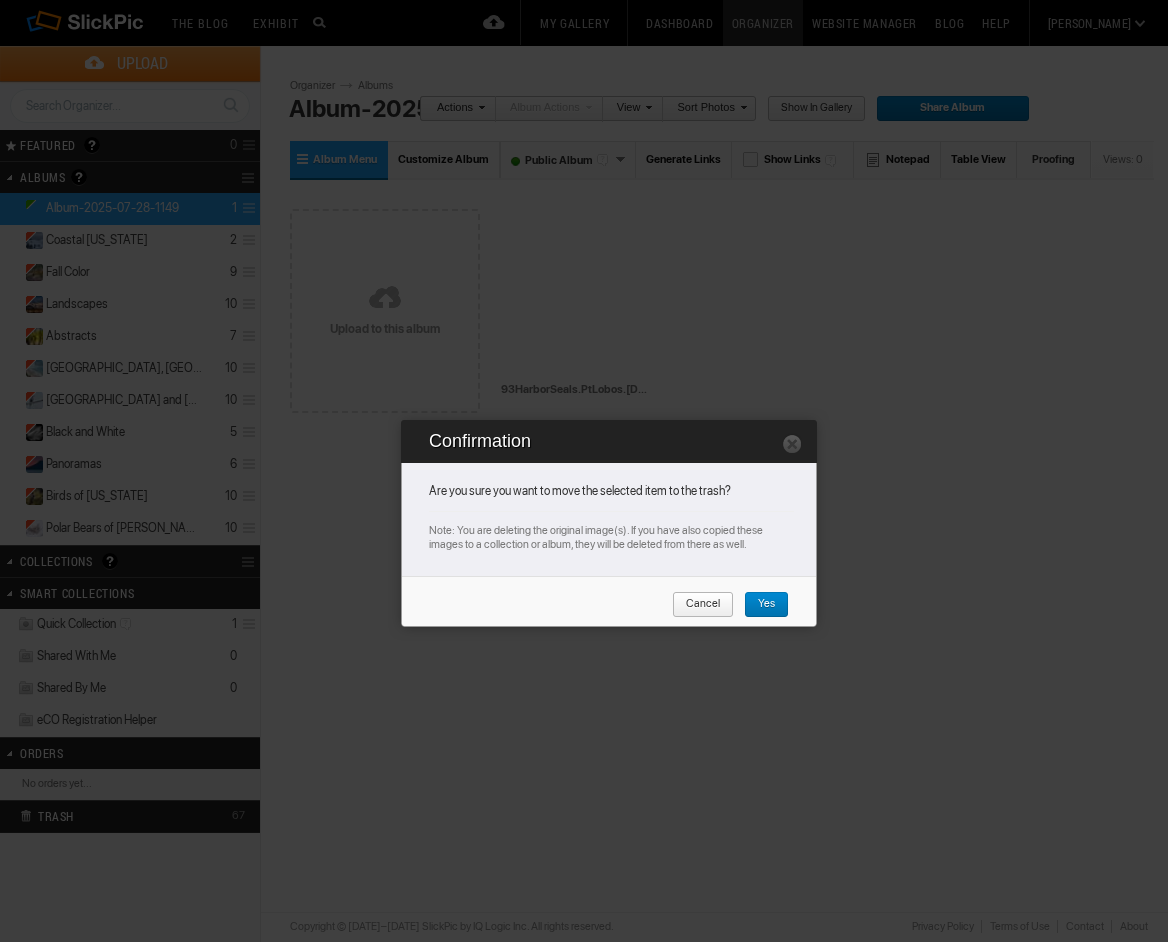 click on "Yes" at bounding box center (759, 605) 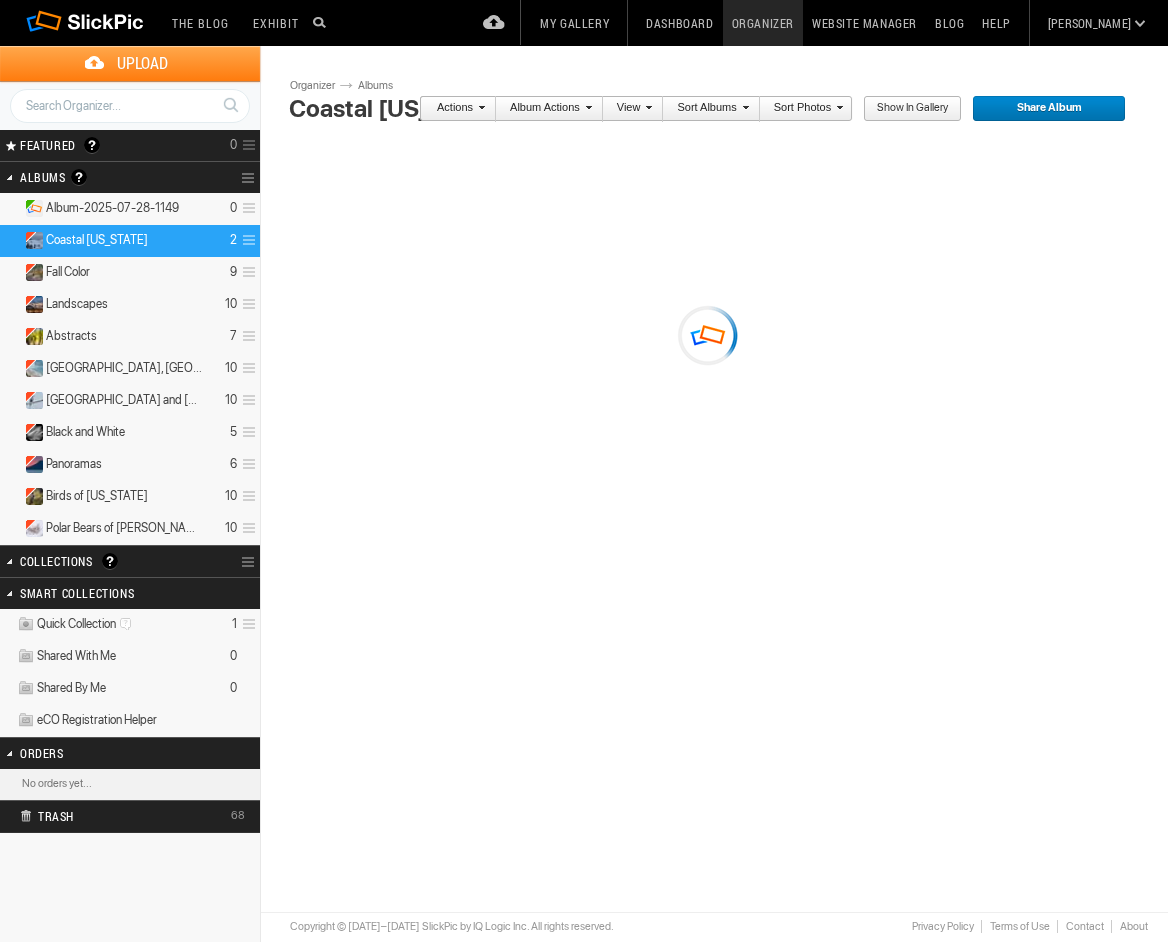 scroll, scrollTop: 0, scrollLeft: 0, axis: both 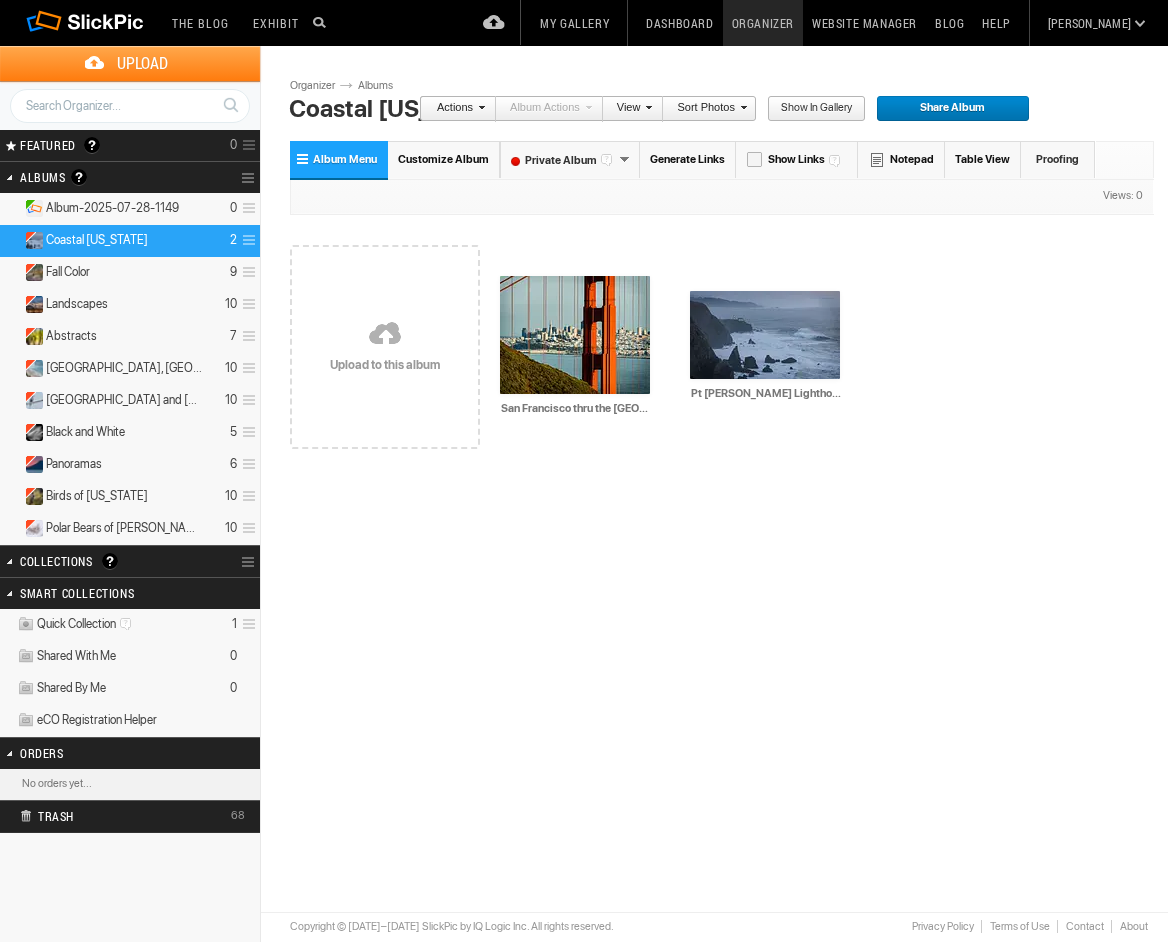 click on "[PERSON_NAME]" at bounding box center (1089, 23) 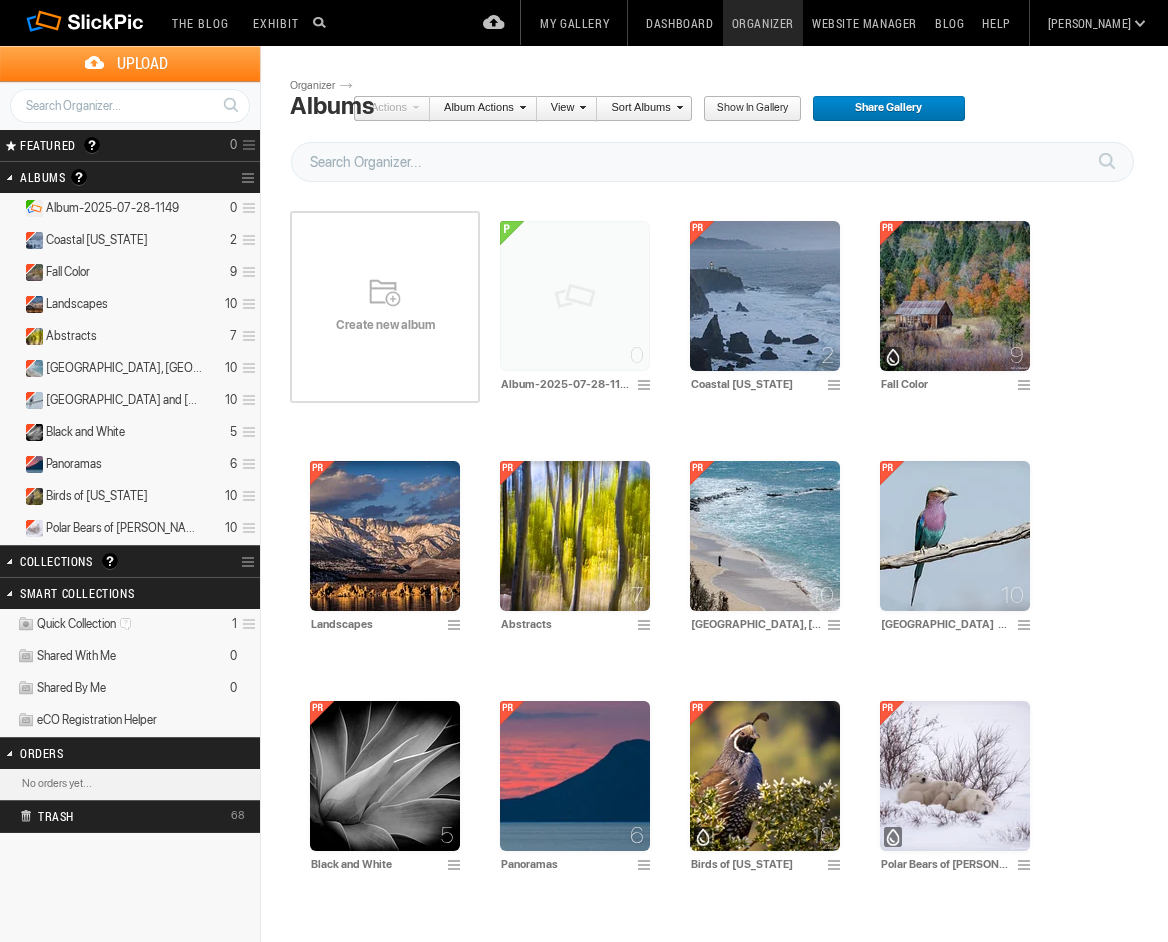 scroll, scrollTop: 0, scrollLeft: 0, axis: both 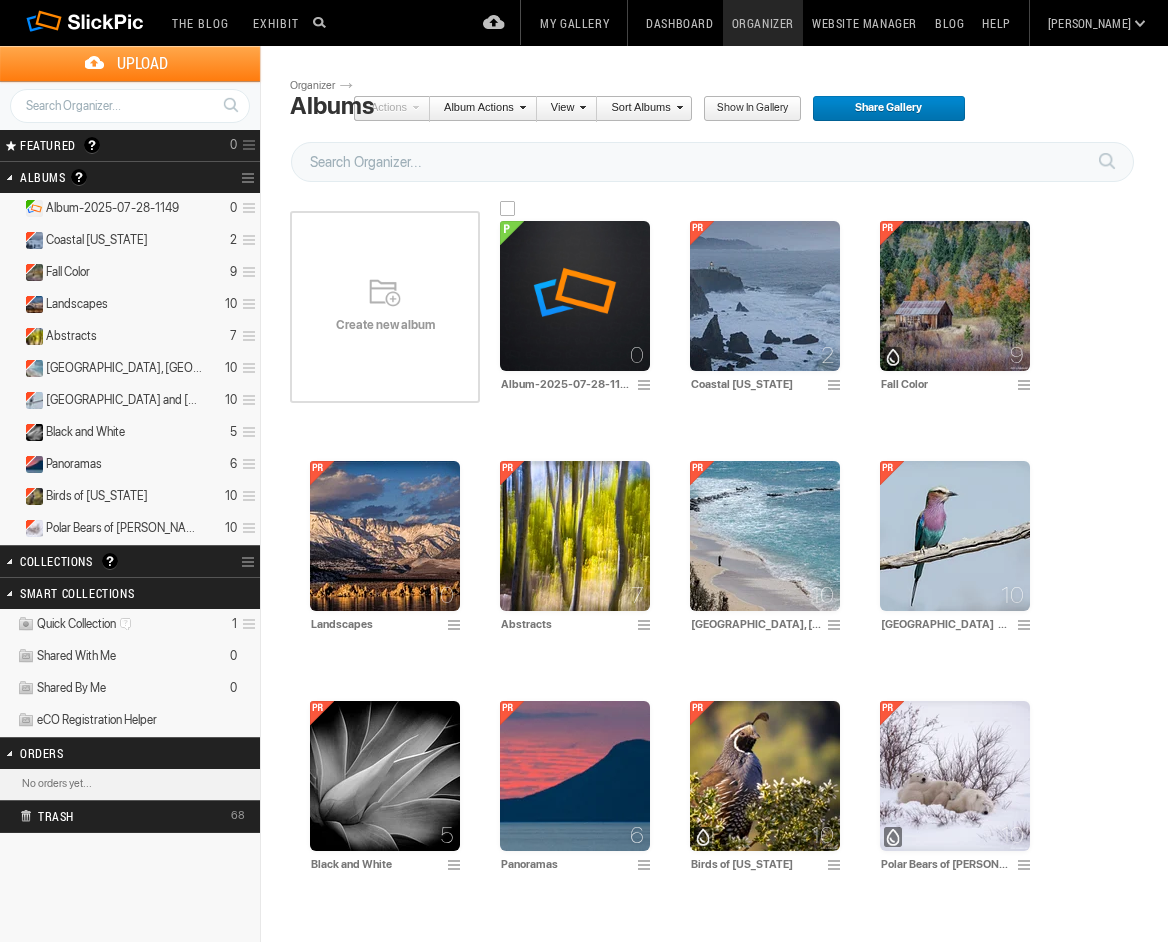 click at bounding box center (575, 296) 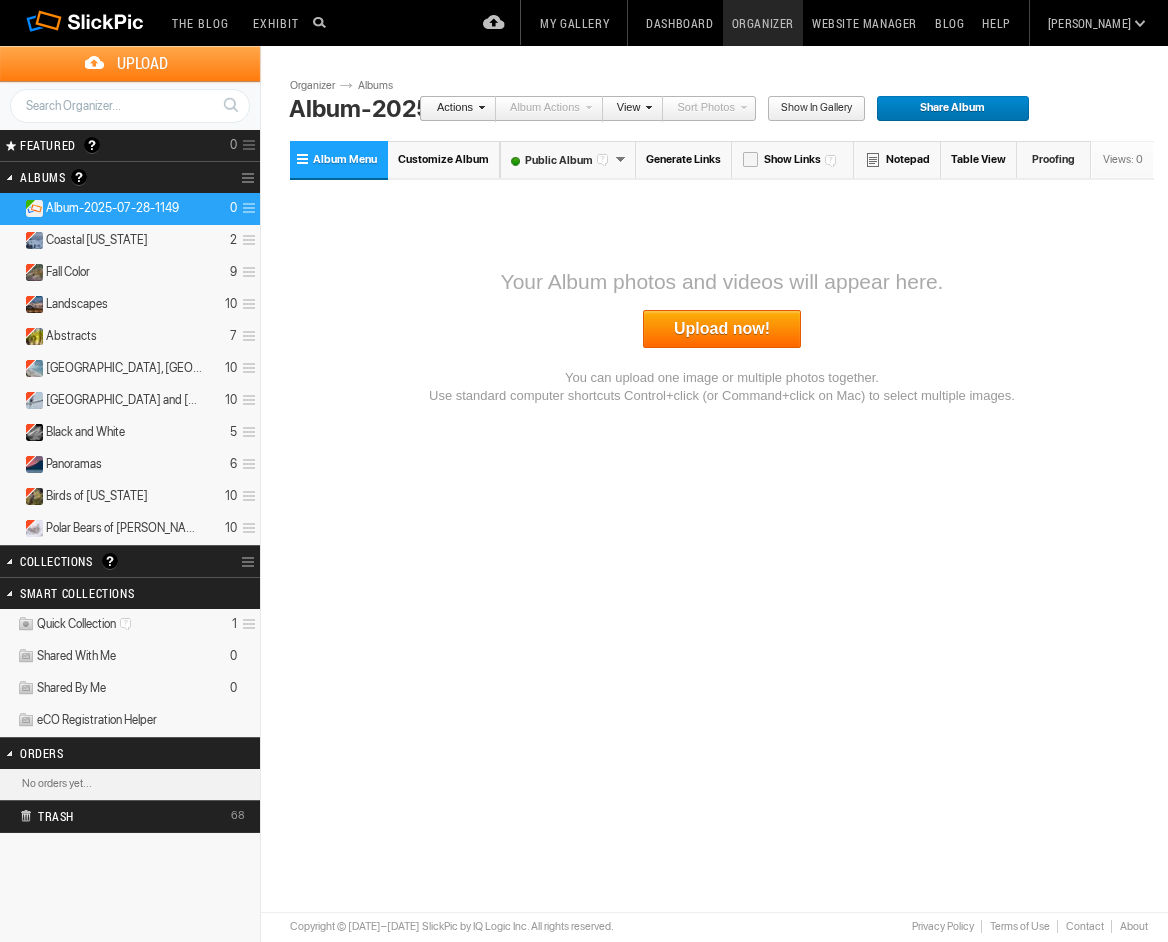 scroll, scrollTop: 0, scrollLeft: 1, axis: horizontal 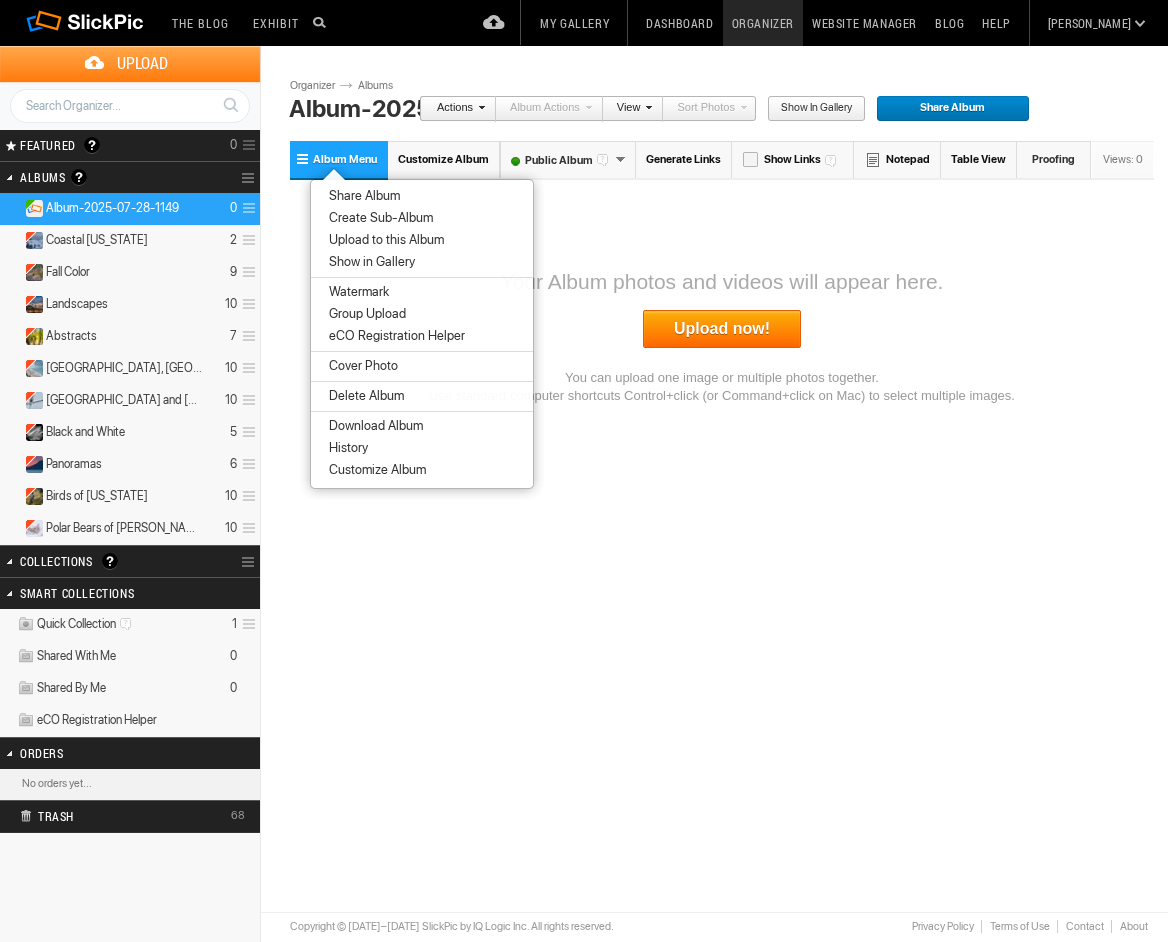 click on "Delete Album" at bounding box center (363, 396) 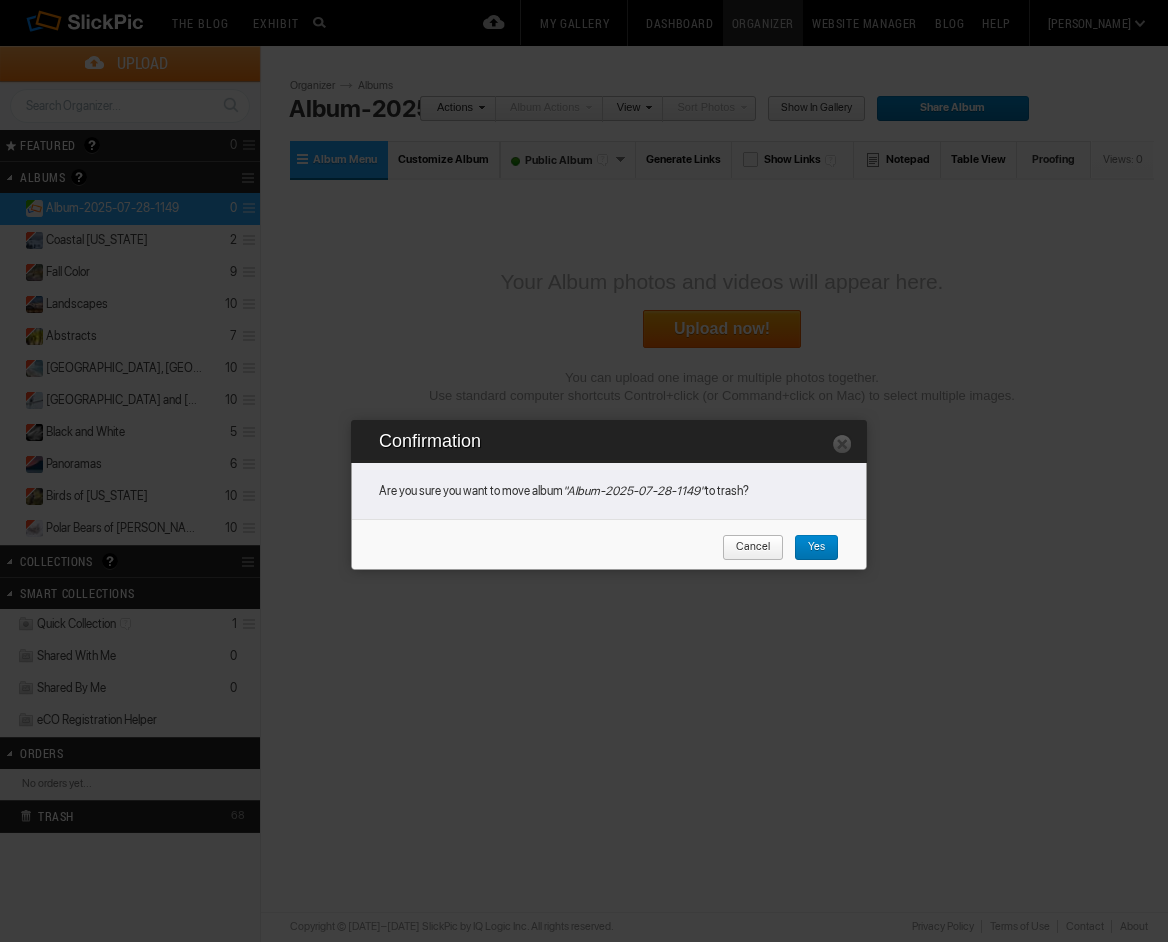 drag, startPoint x: 813, startPoint y: 542, endPoint x: 803, endPoint y: 533, distance: 13.453624 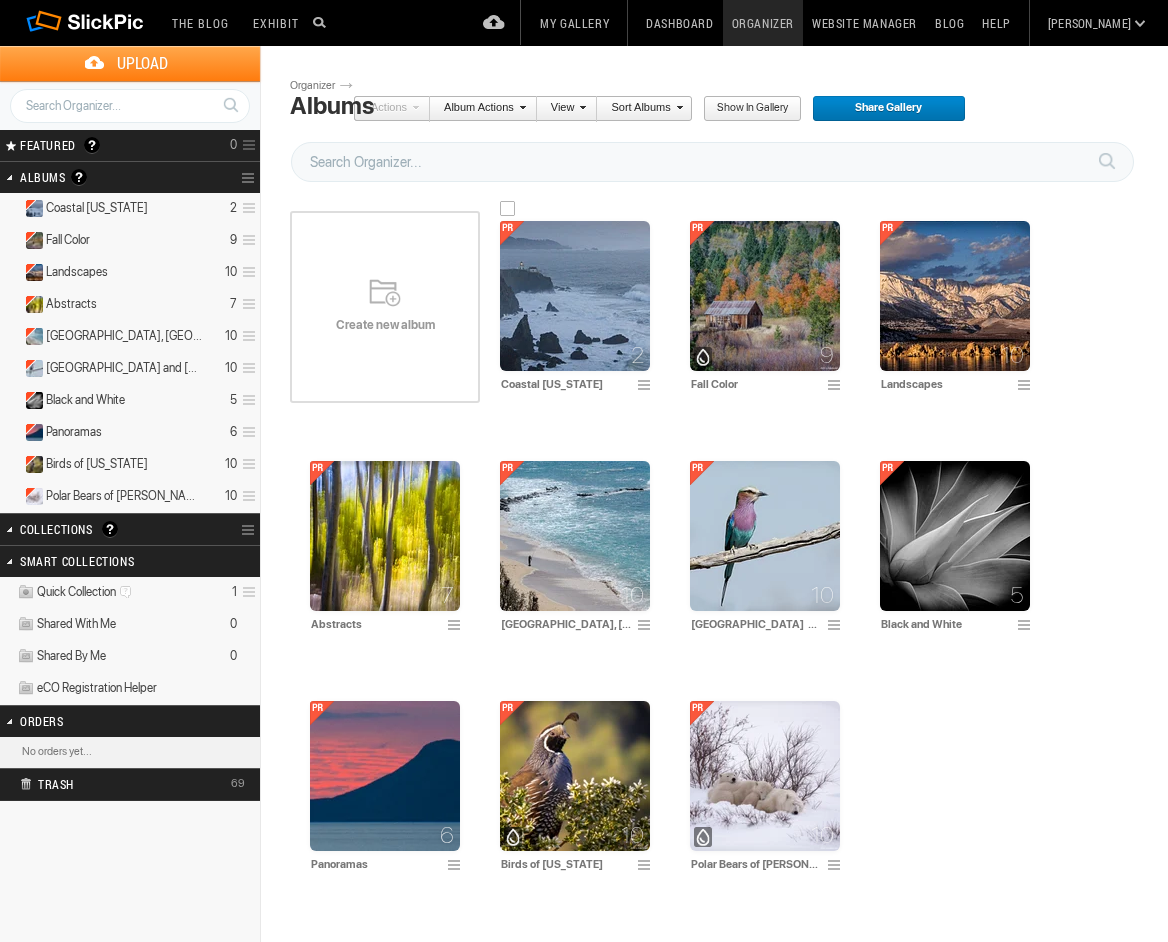 scroll, scrollTop: 0, scrollLeft: 0, axis: both 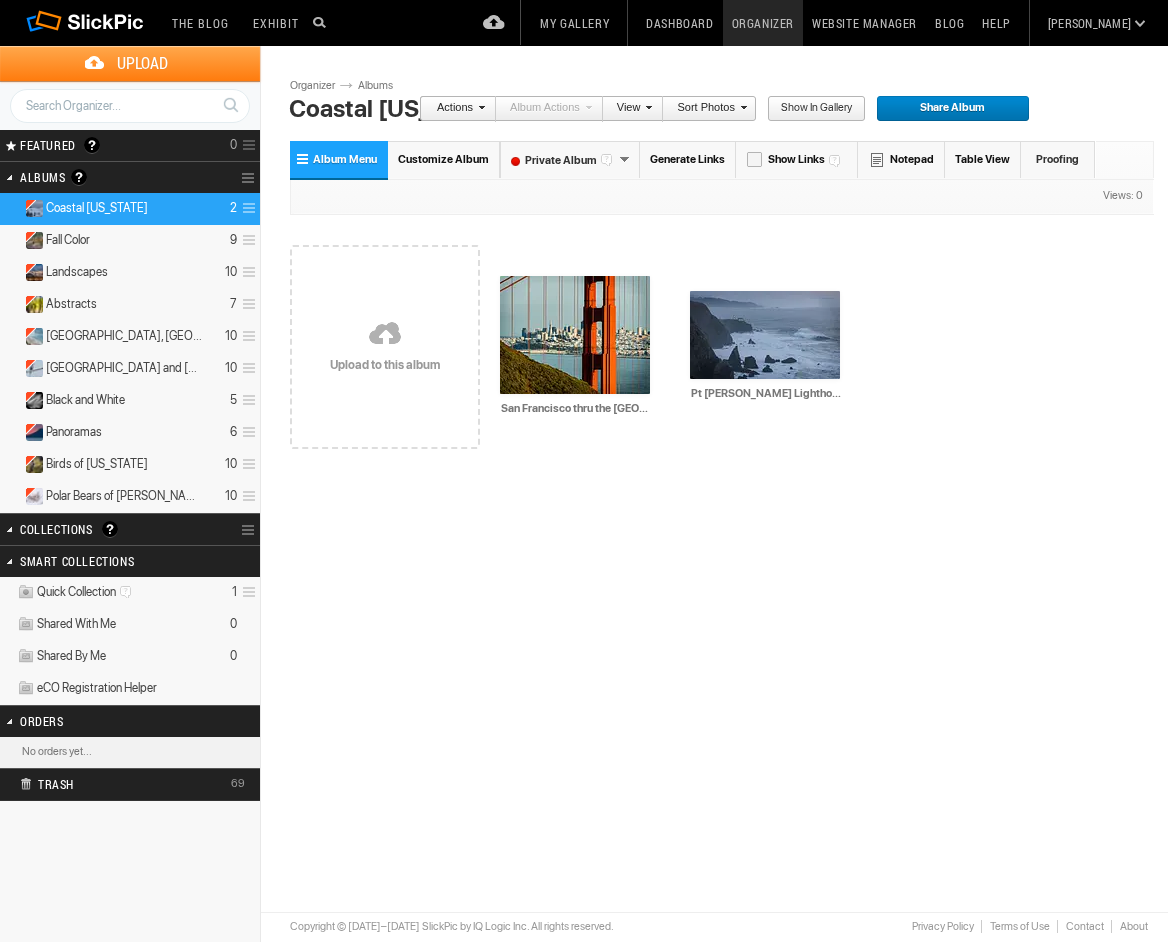 click on "Upload" at bounding box center [142, 63] 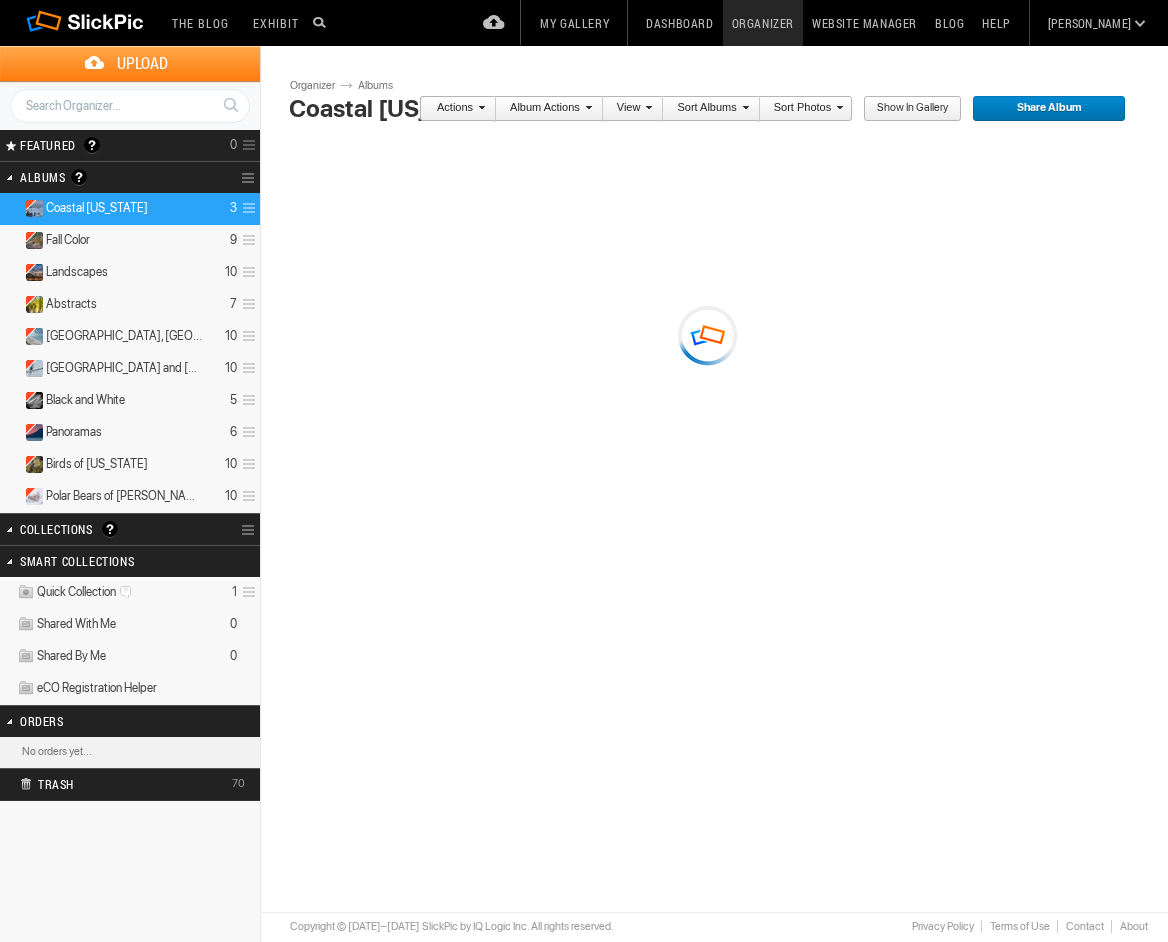 scroll, scrollTop: 0, scrollLeft: 0, axis: both 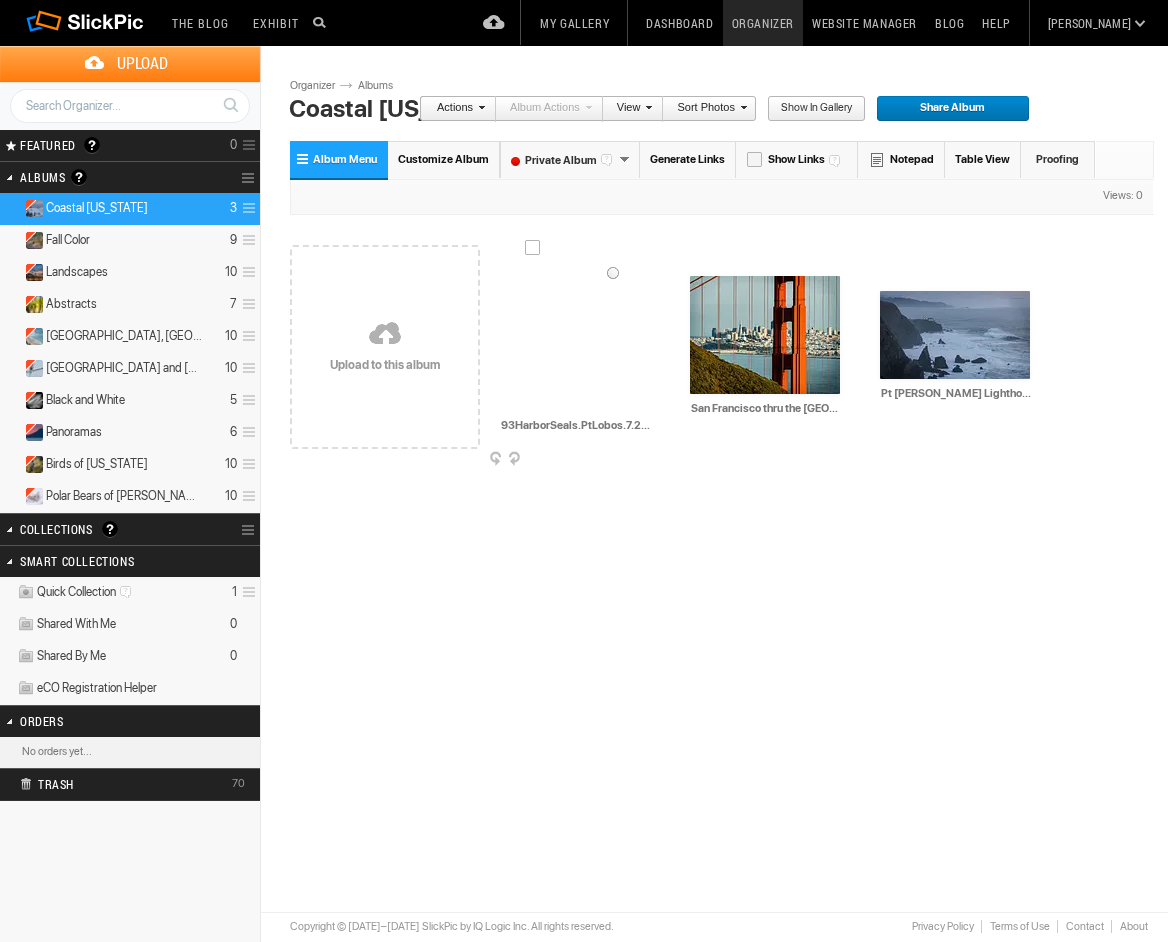 click at bounding box center [654, 460] 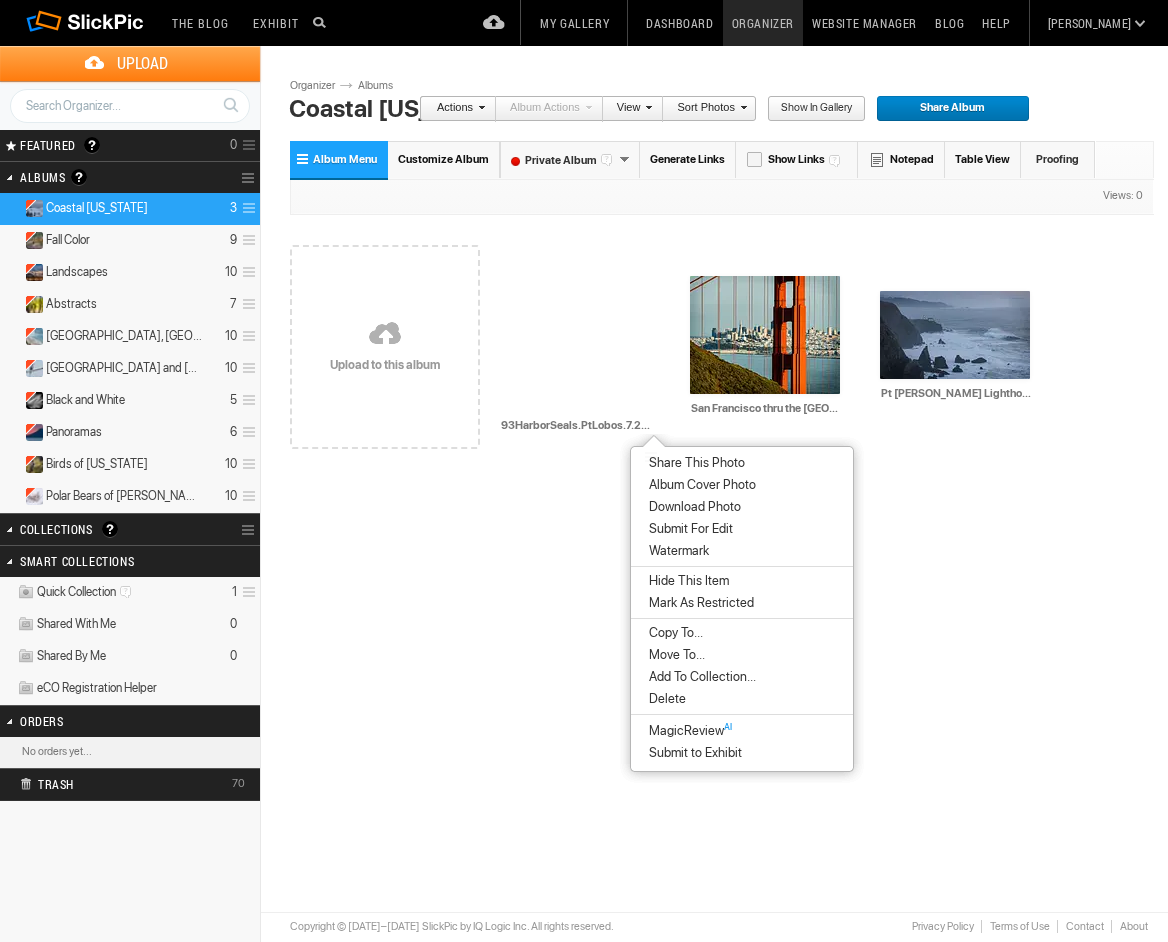 click on "Delete" at bounding box center [664, 699] 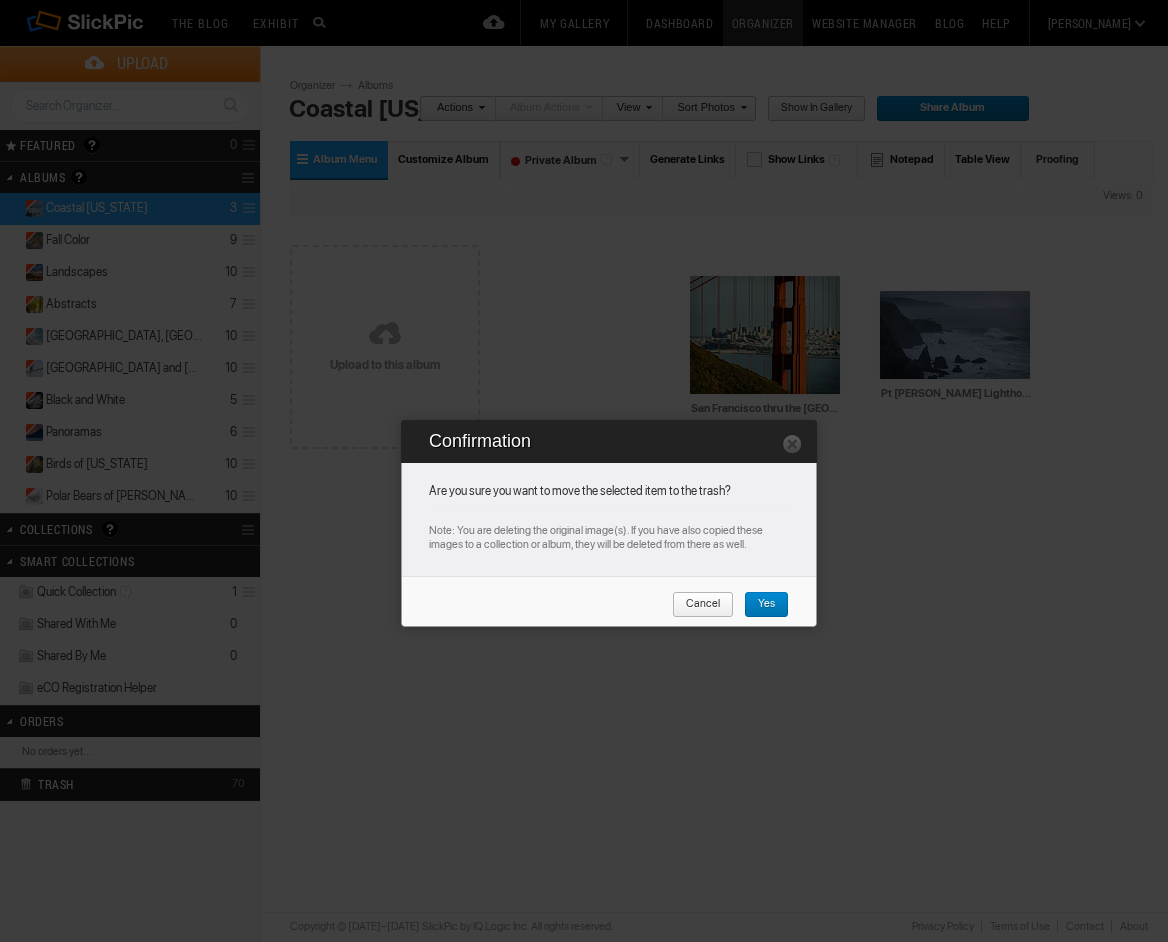 click on "Yes" at bounding box center (759, 605) 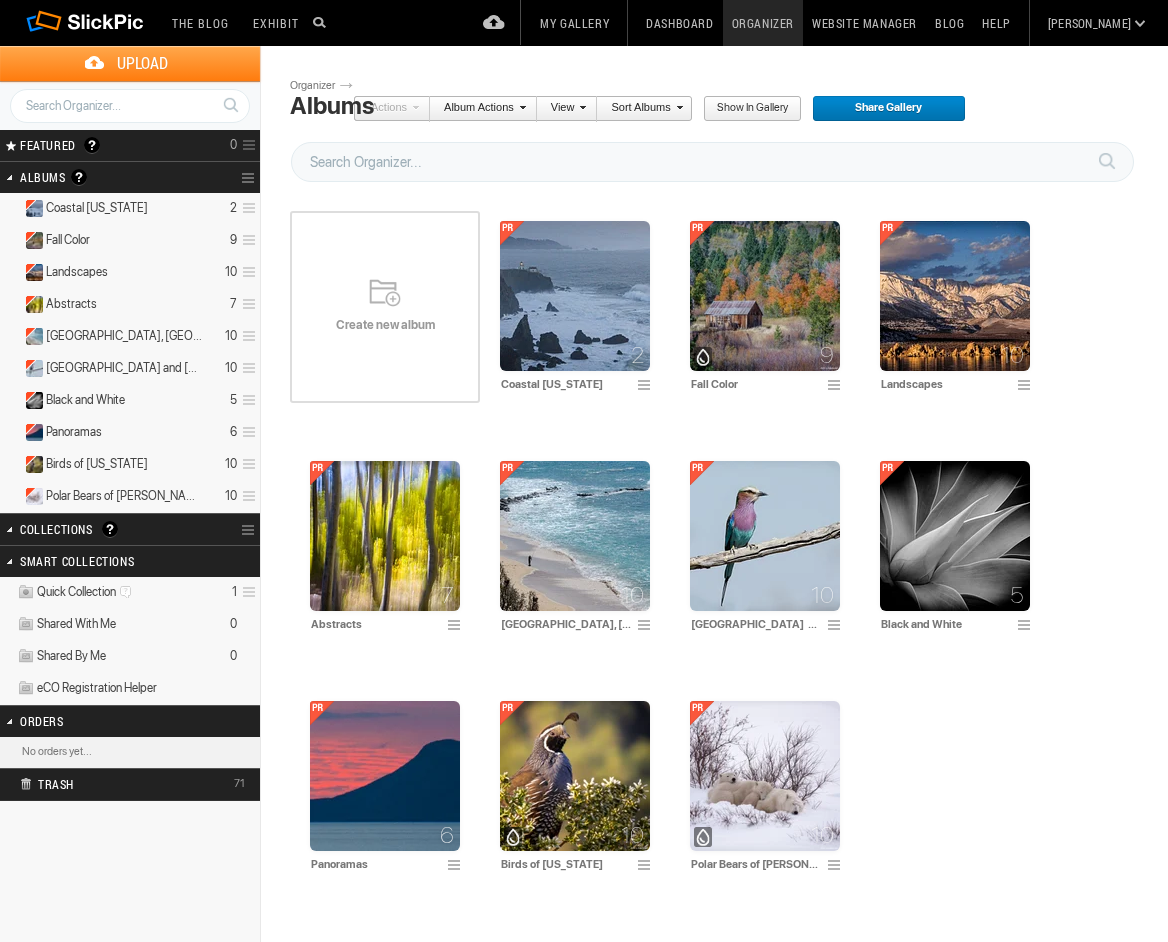 scroll, scrollTop: 0, scrollLeft: 1, axis: horizontal 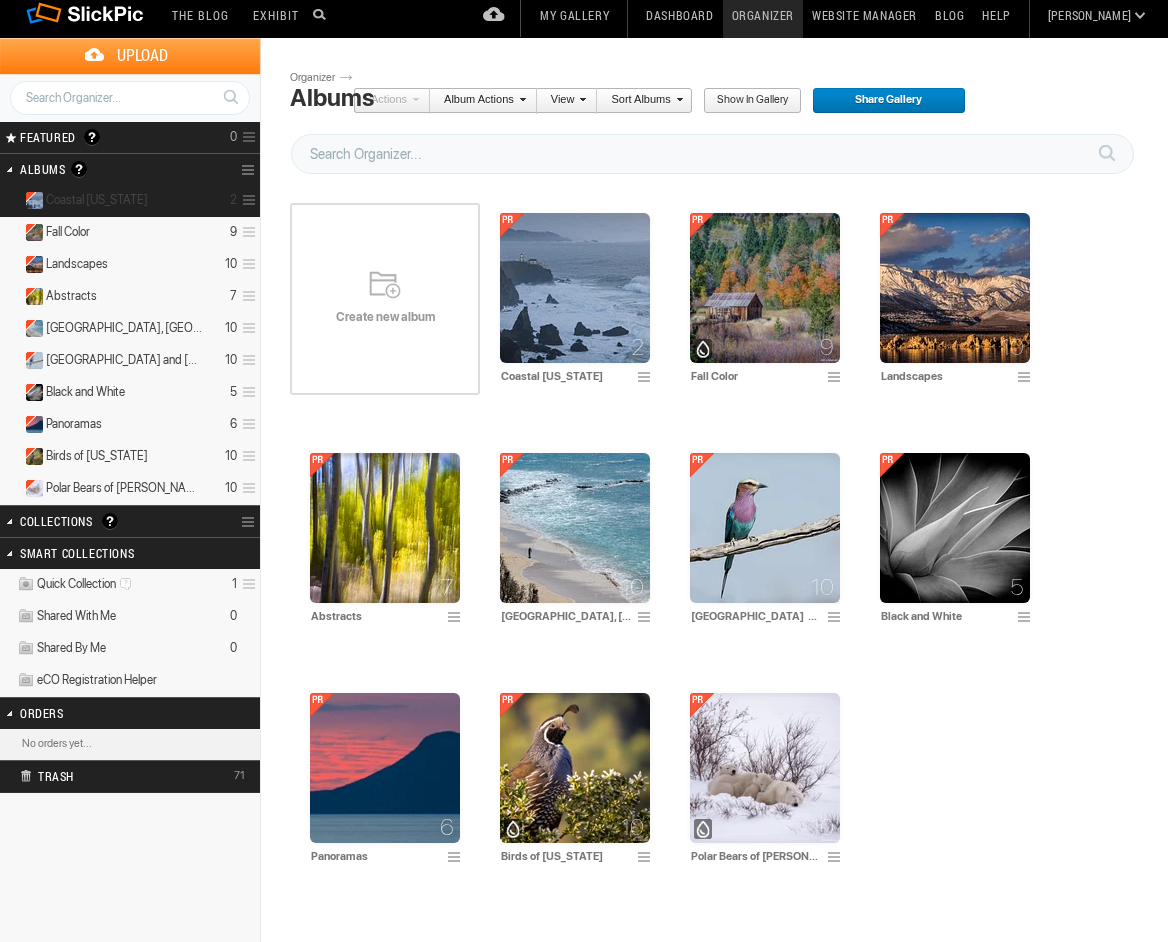 click on "Coastal [US_STATE]" at bounding box center [97, 200] 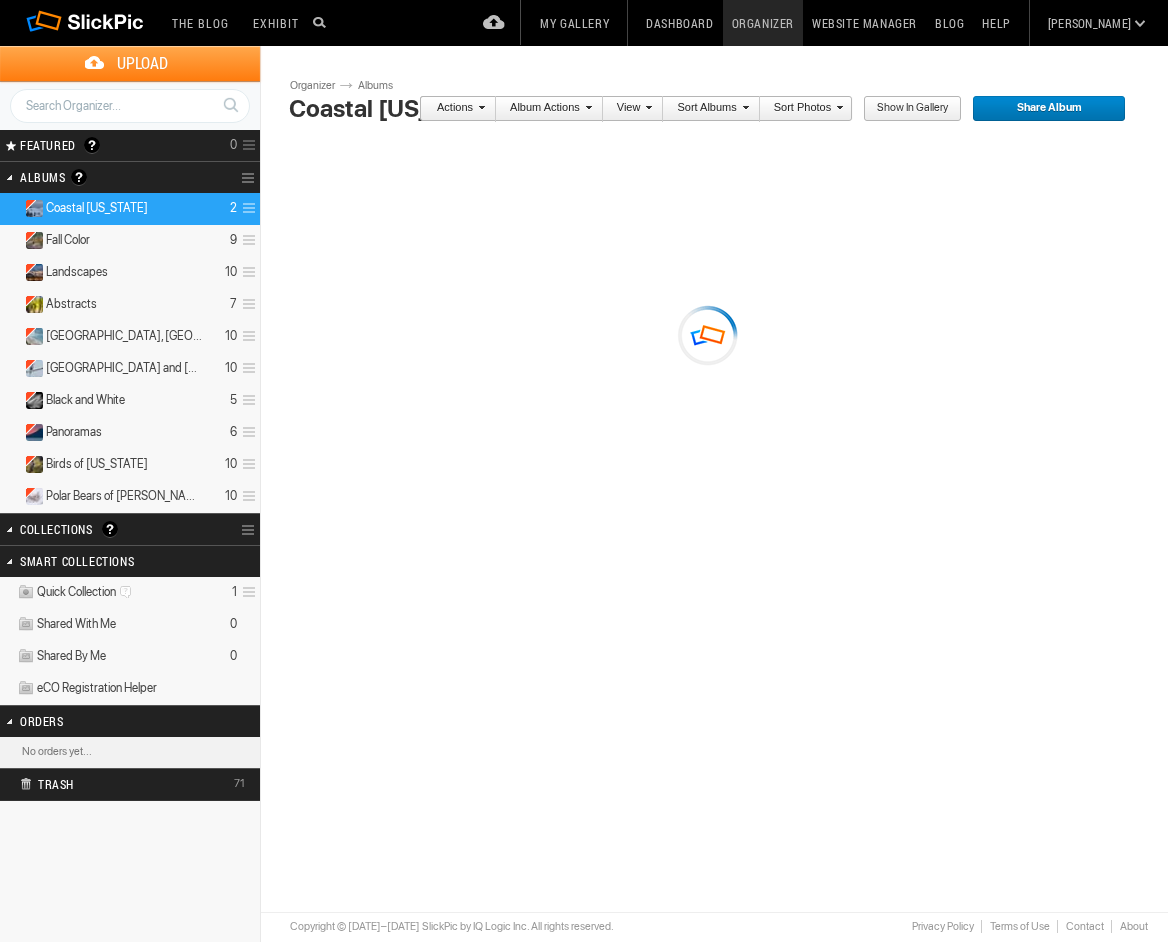 scroll, scrollTop: 0, scrollLeft: 0, axis: both 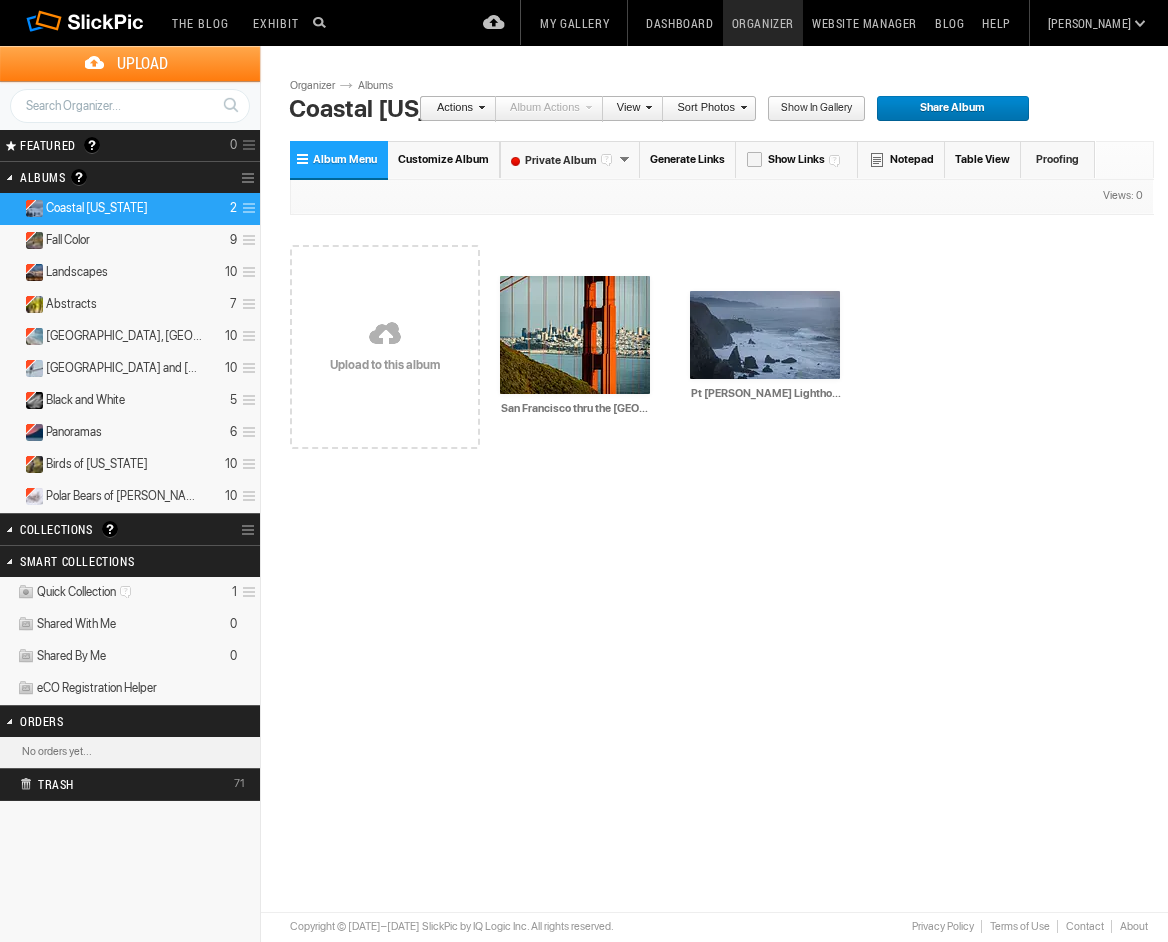 click on "Upload" at bounding box center [142, 63] 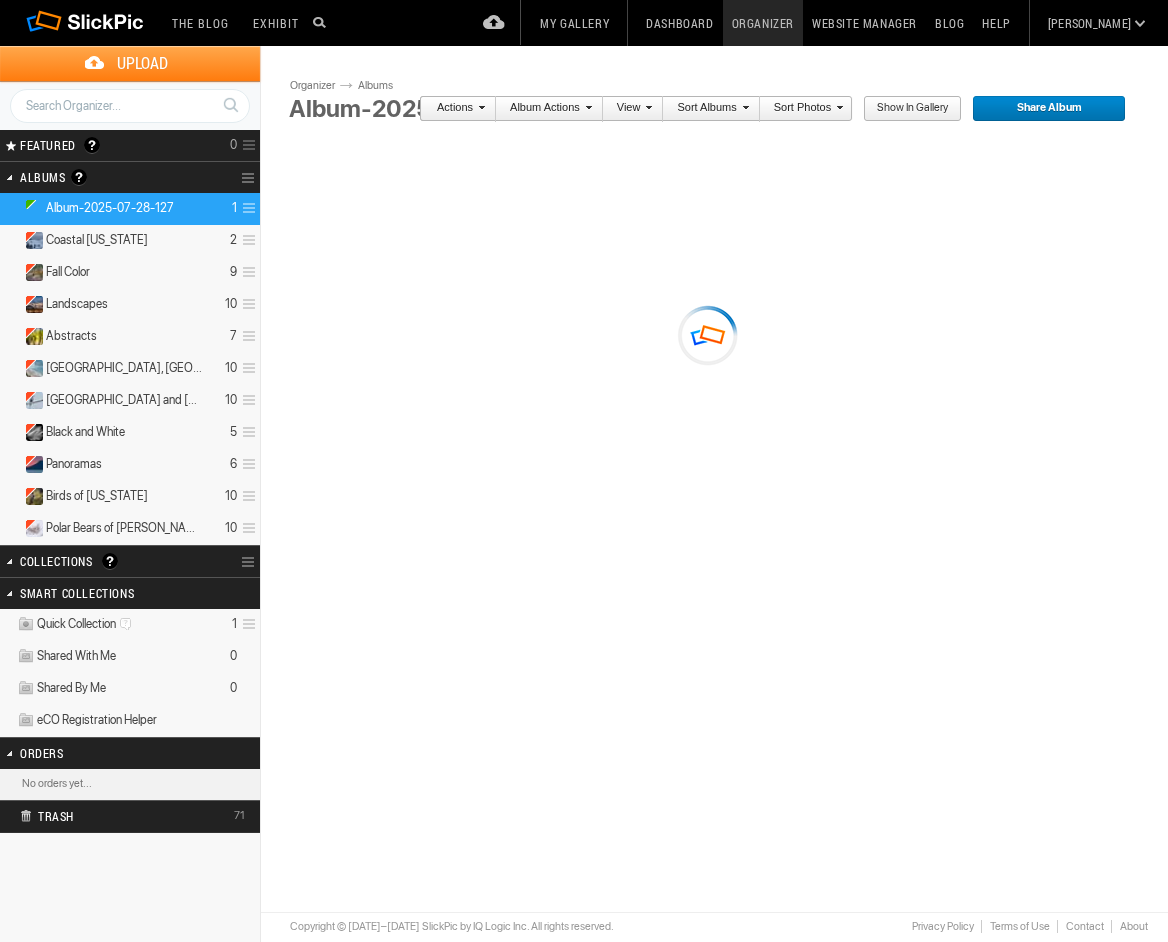 scroll, scrollTop: 0, scrollLeft: 0, axis: both 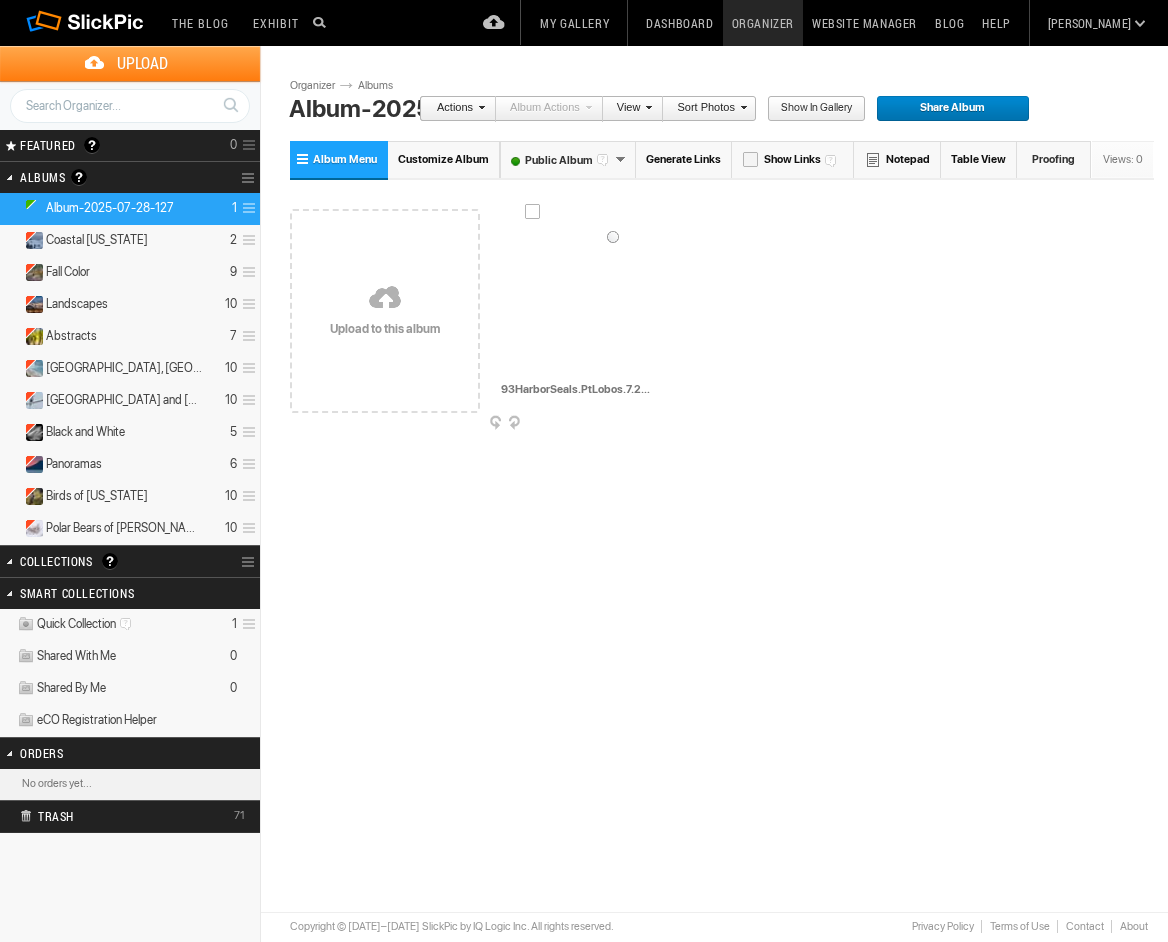 click at bounding box center (600, 299) 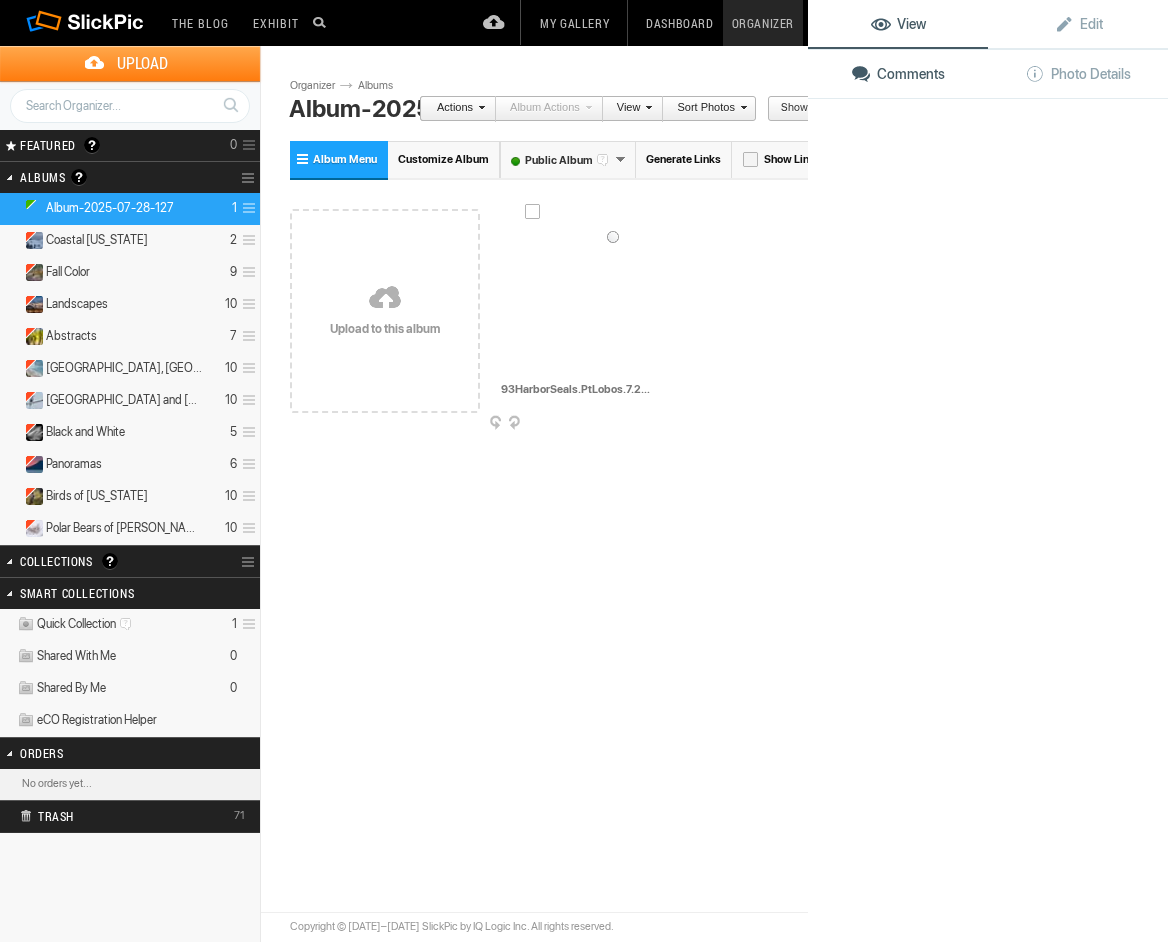 click 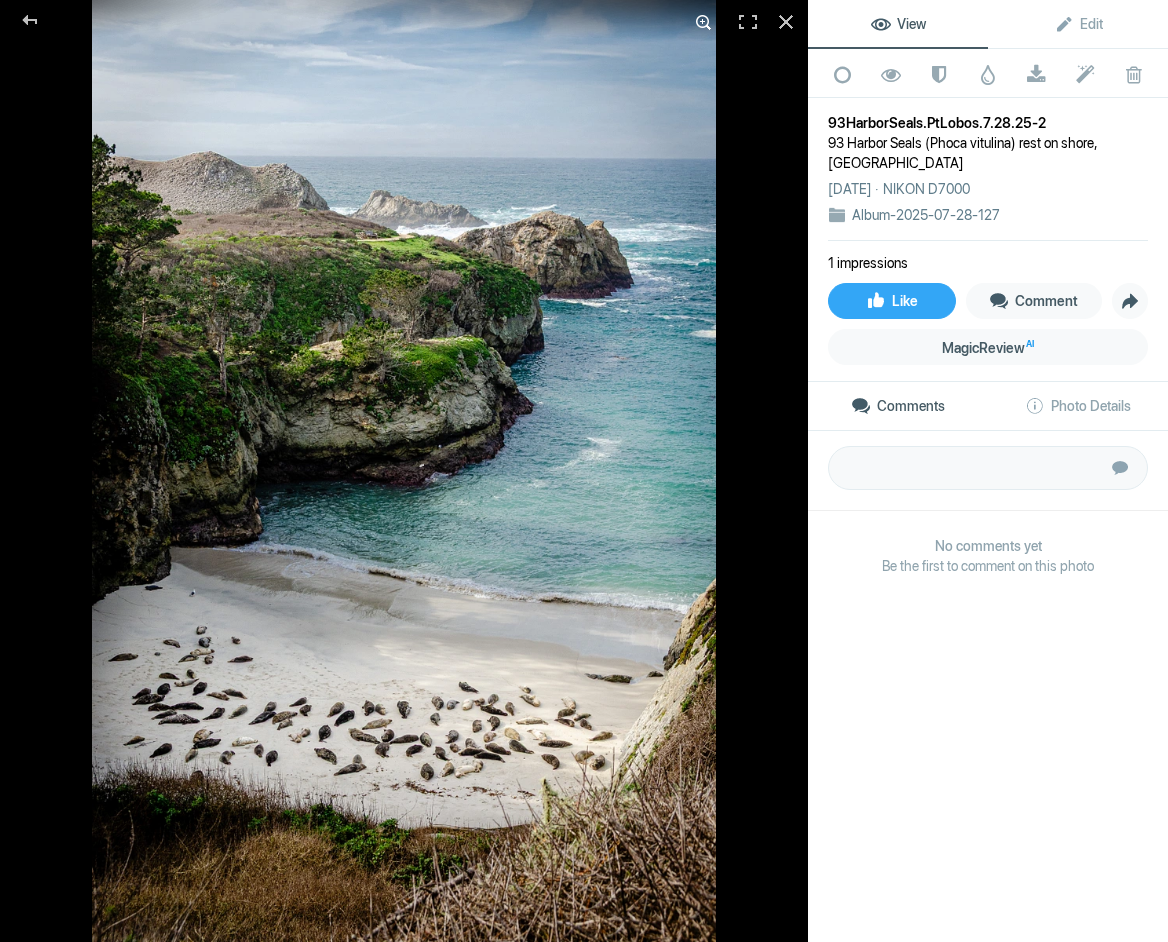 click 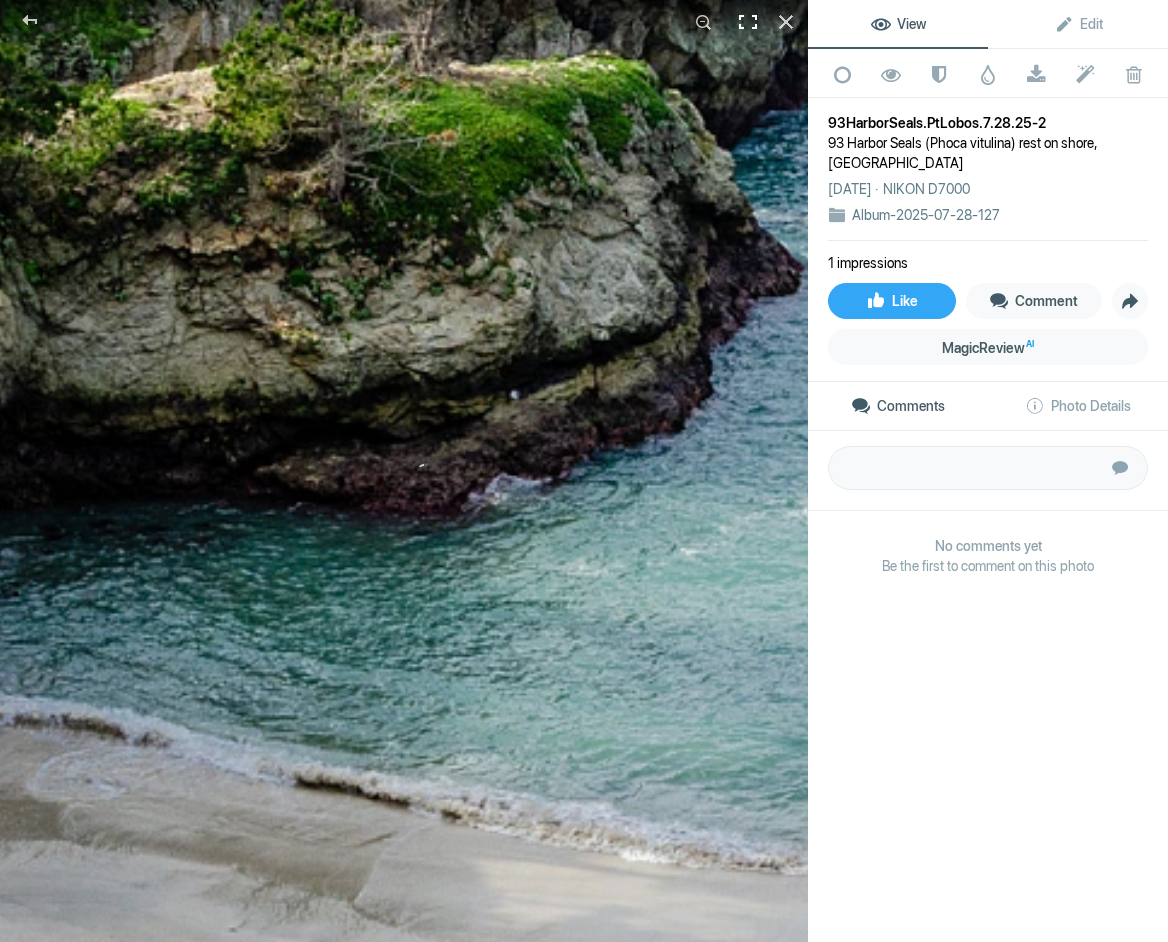 click 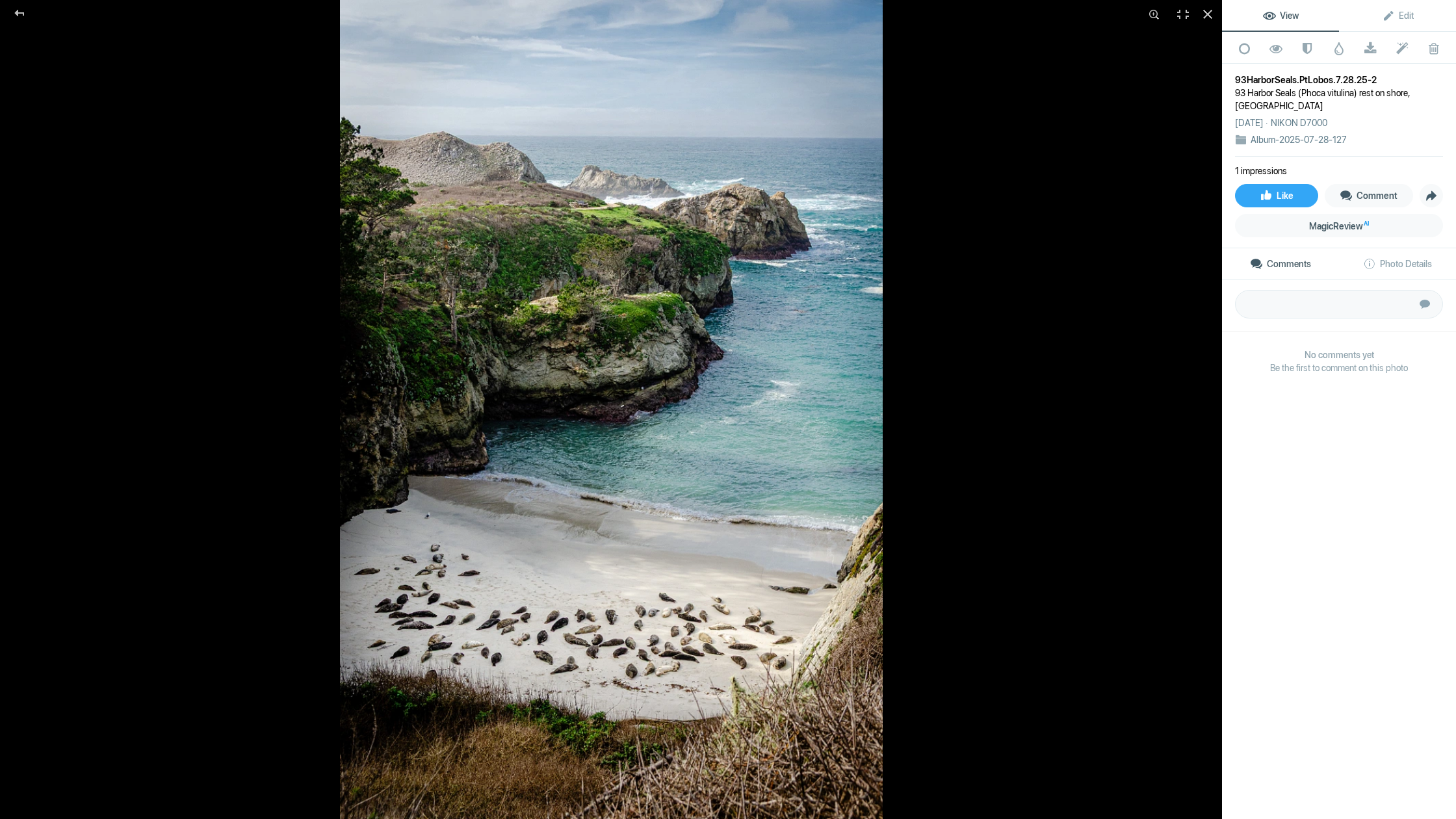 click 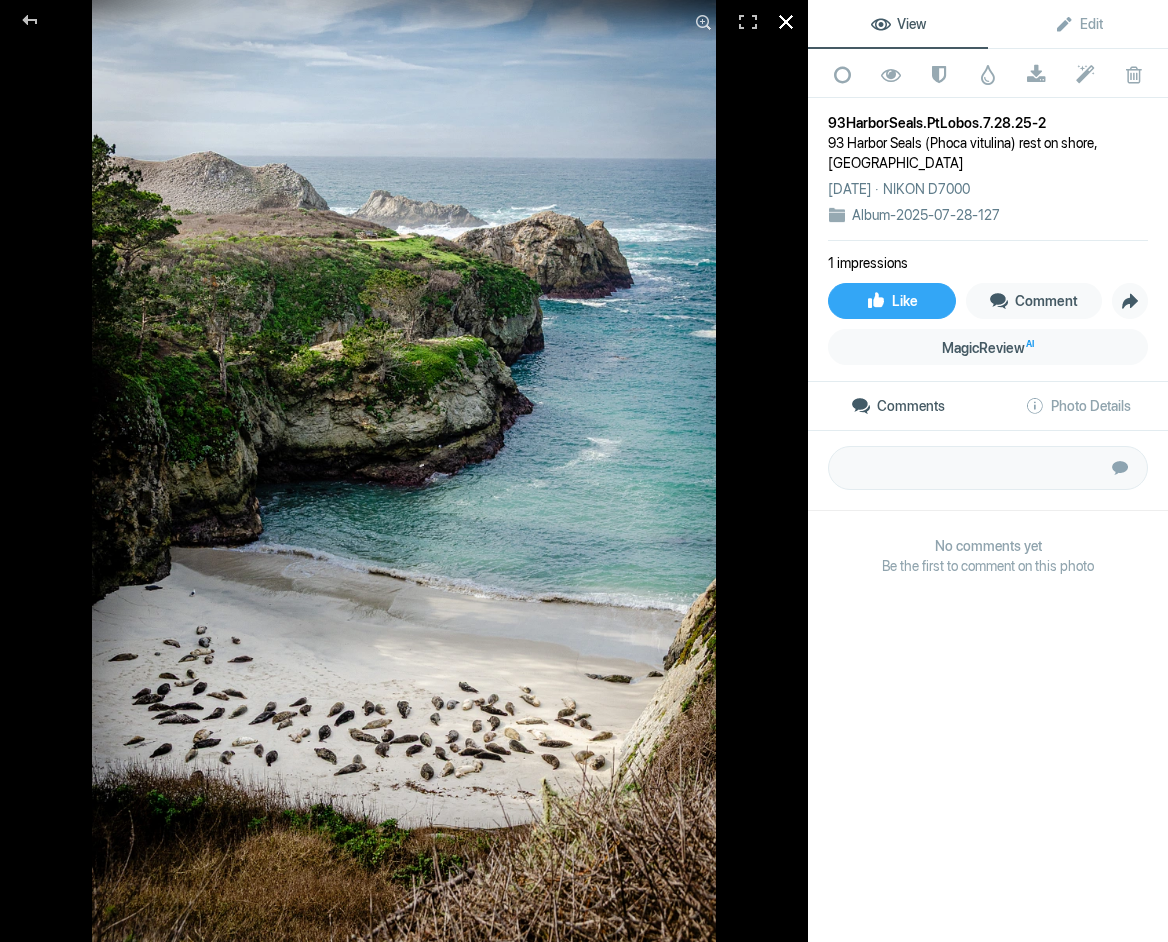 click 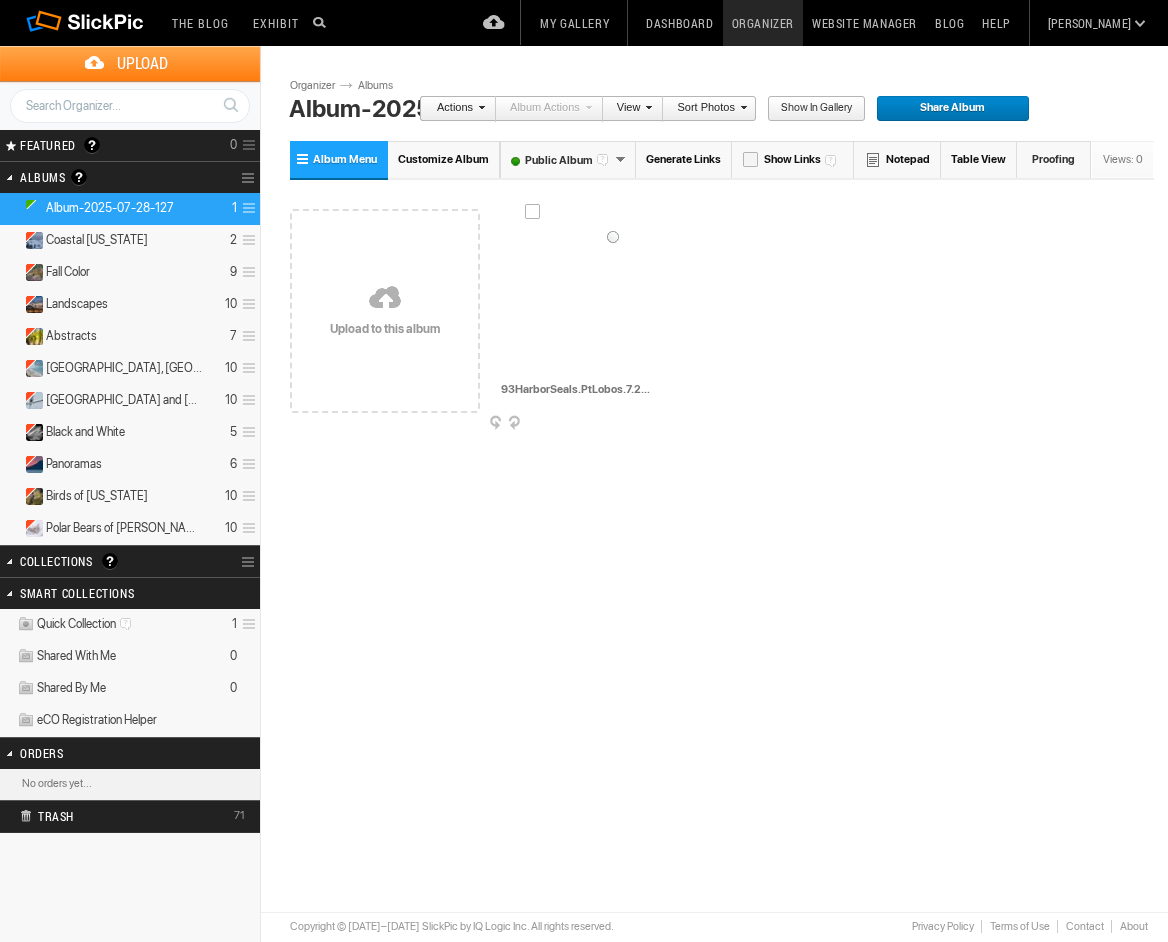 scroll, scrollTop: 0, scrollLeft: 1, axis: horizontal 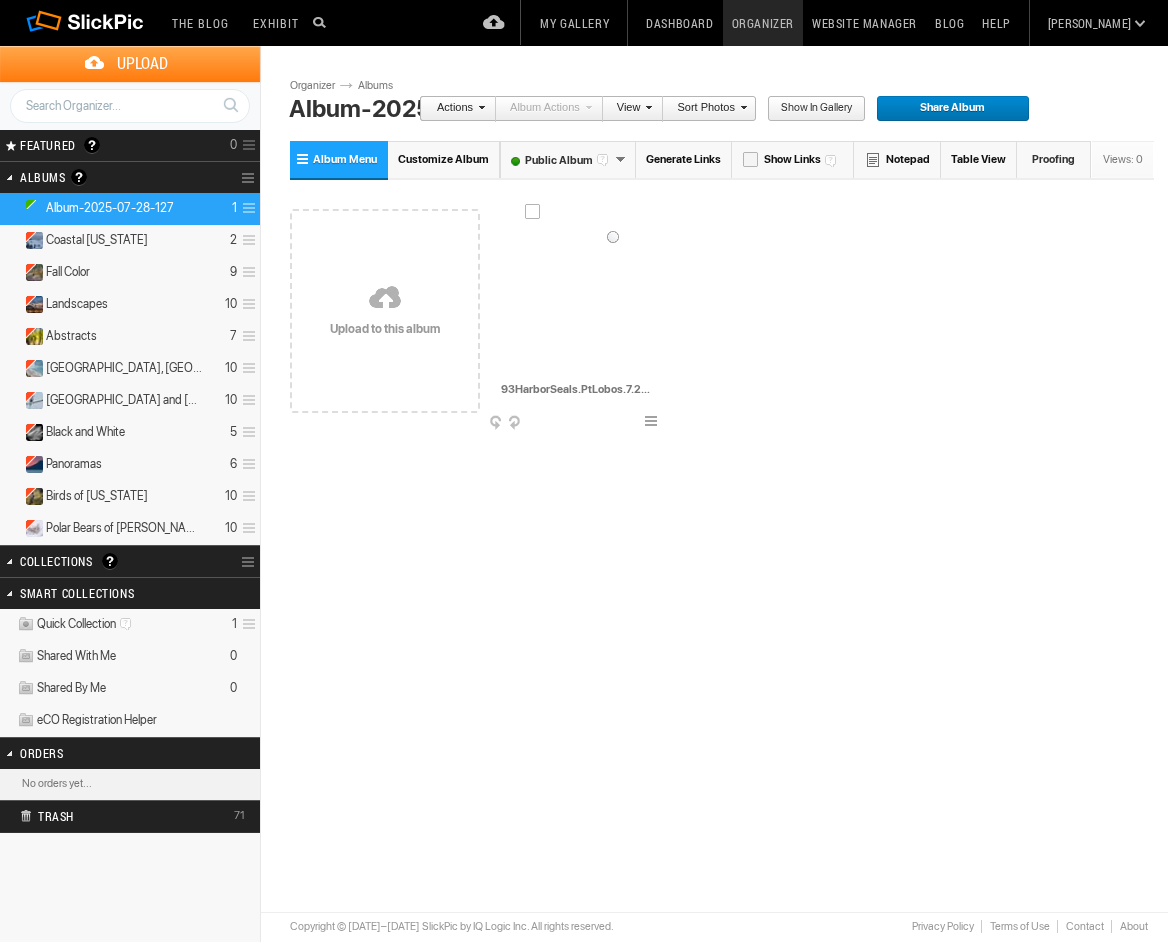 click at bounding box center (654, 424) 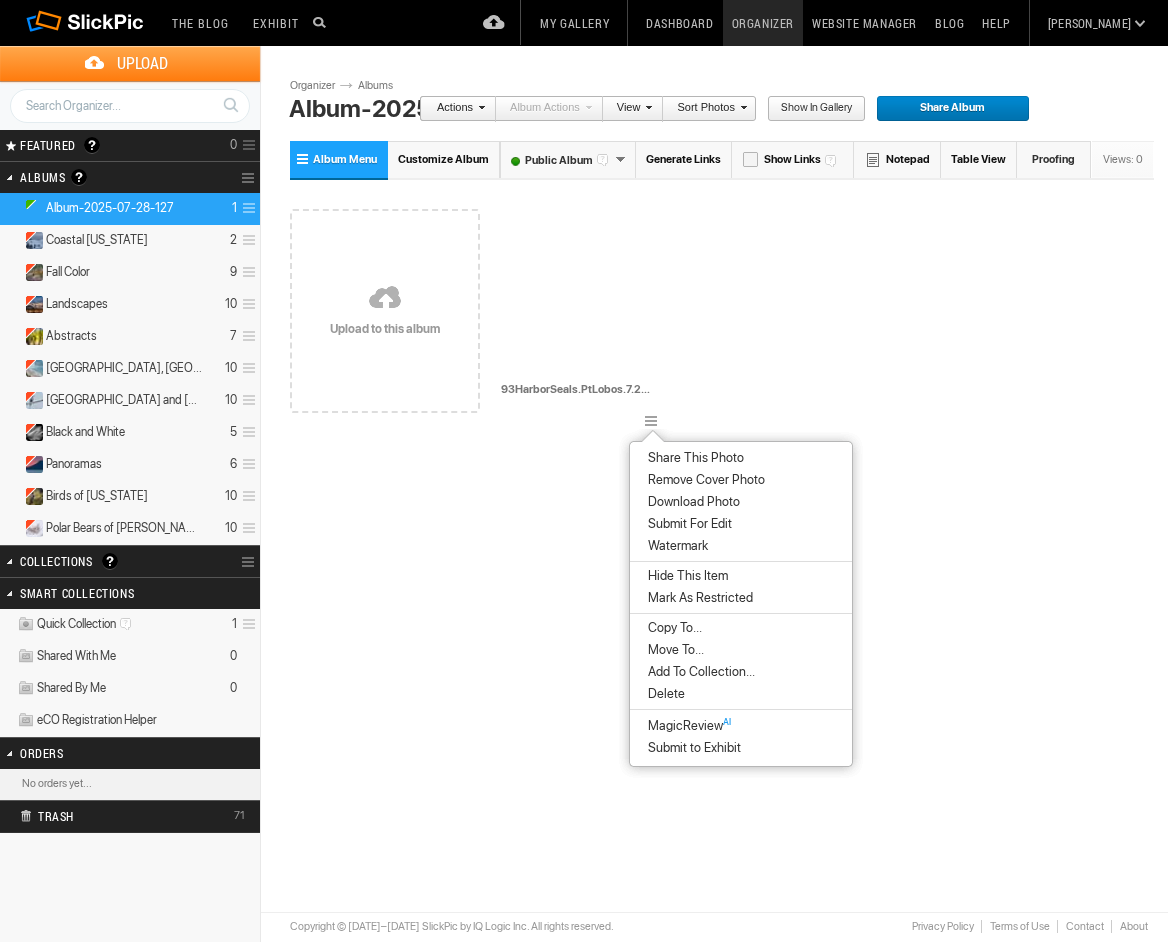 click on "Delete" at bounding box center (663, 694) 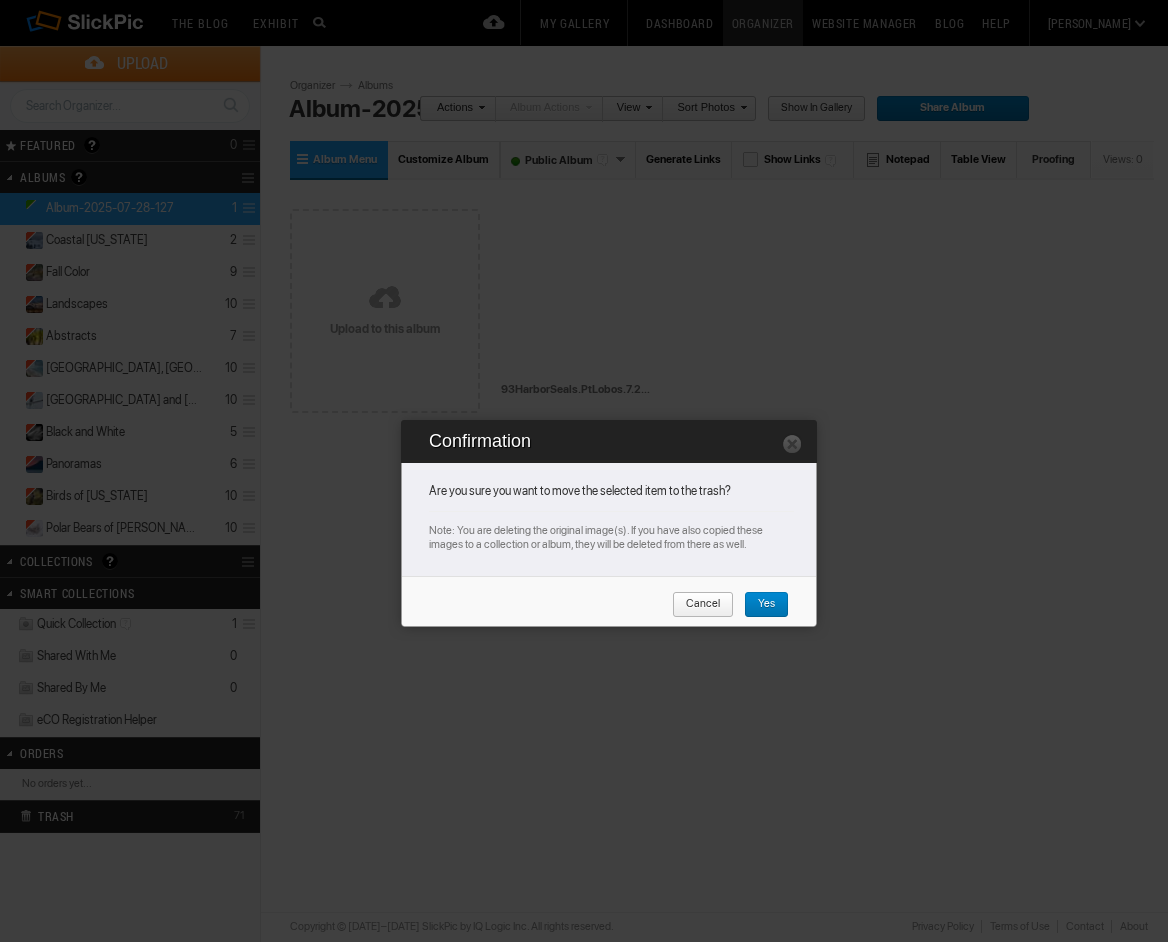 click on "Yes" at bounding box center (759, 605) 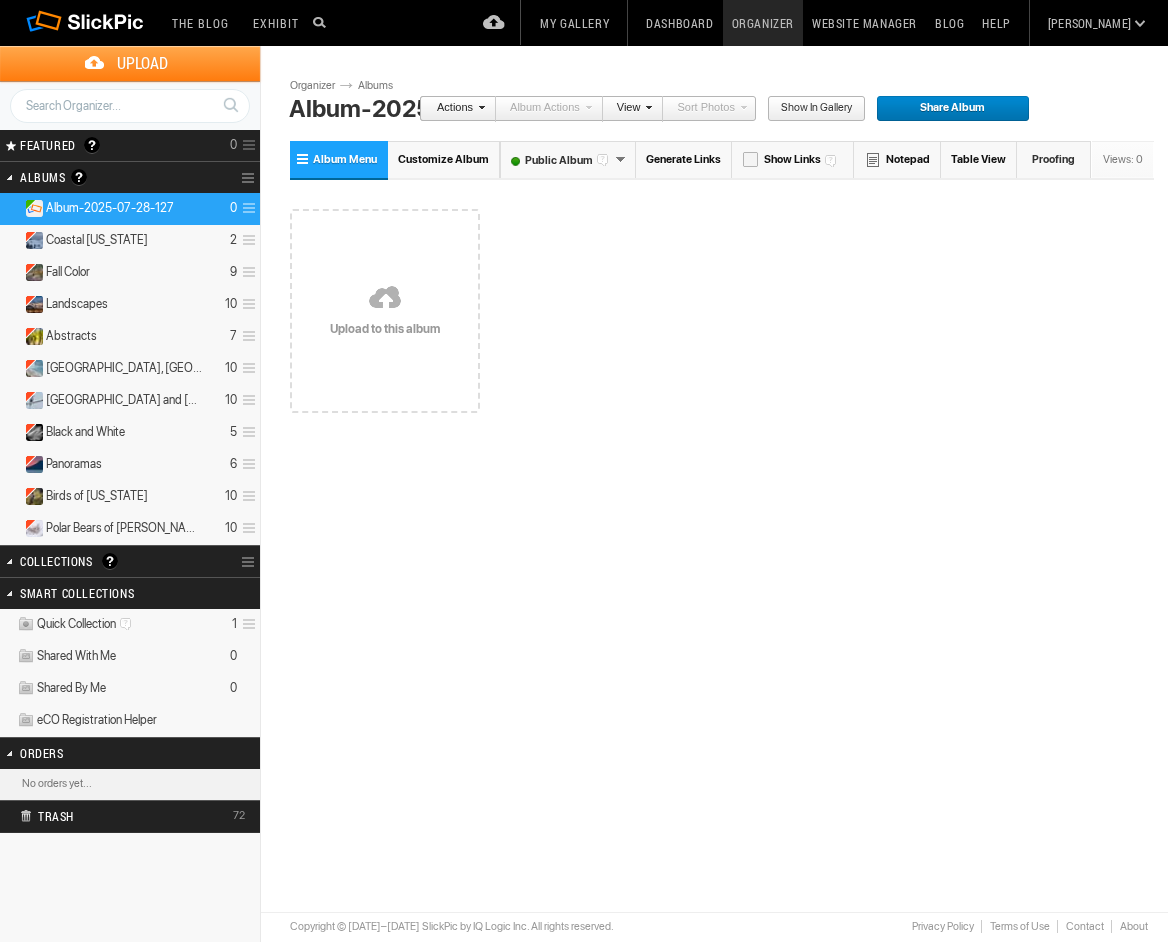 scroll, scrollTop: 0, scrollLeft: 0, axis: both 